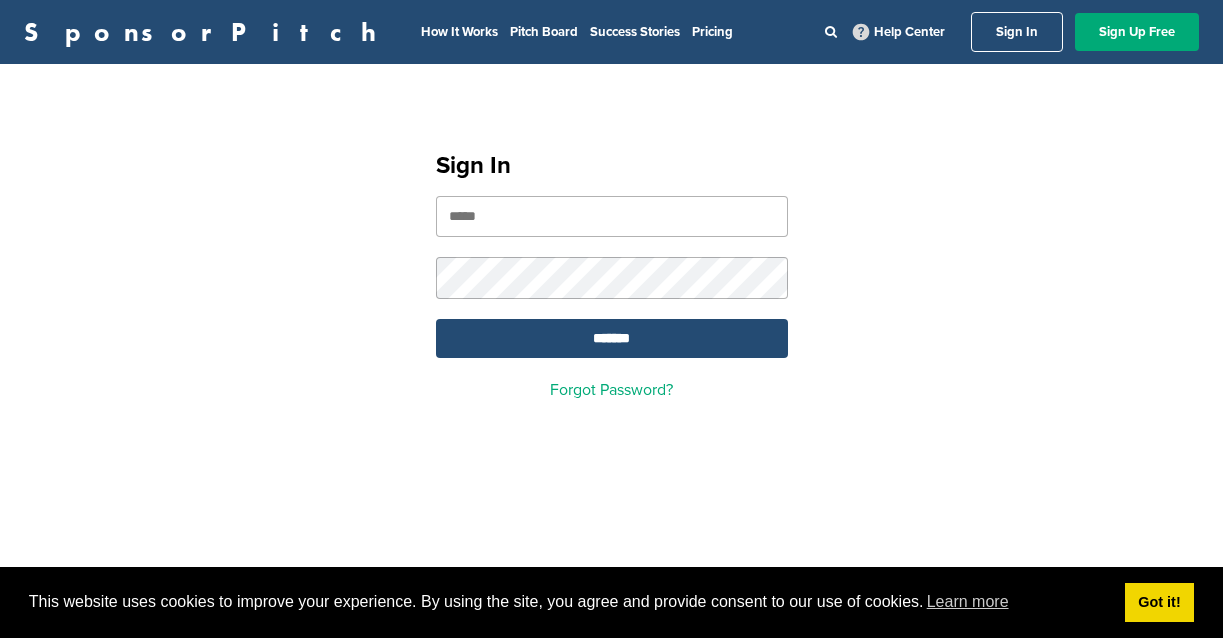 scroll, scrollTop: 0, scrollLeft: 0, axis: both 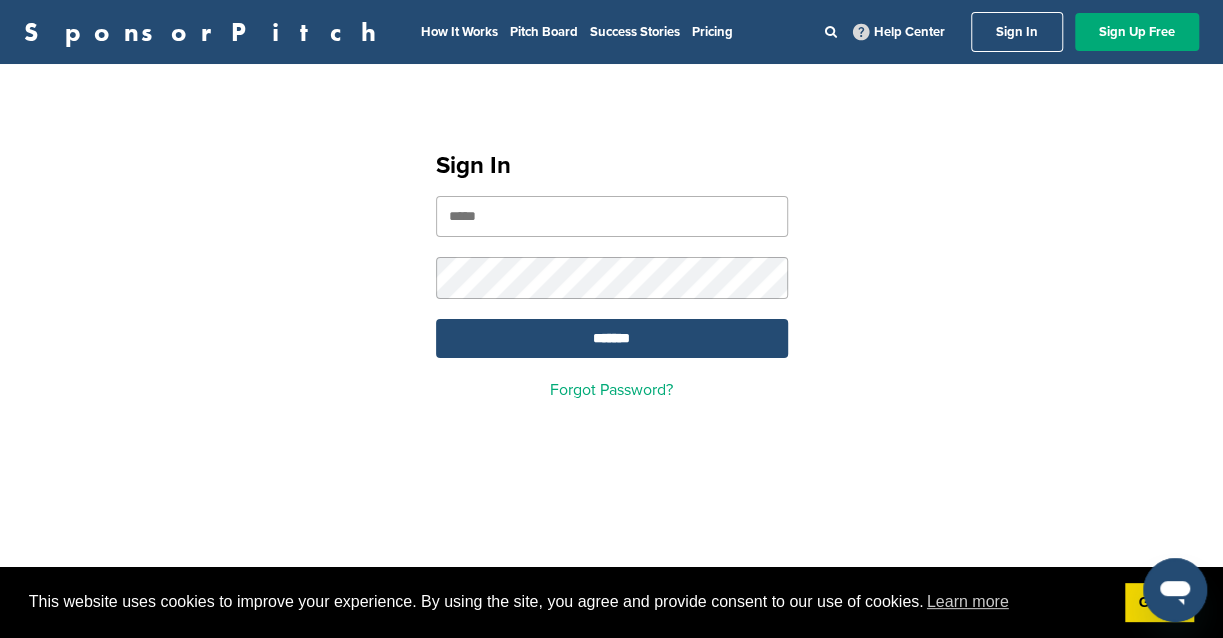 click at bounding box center (612, 216) 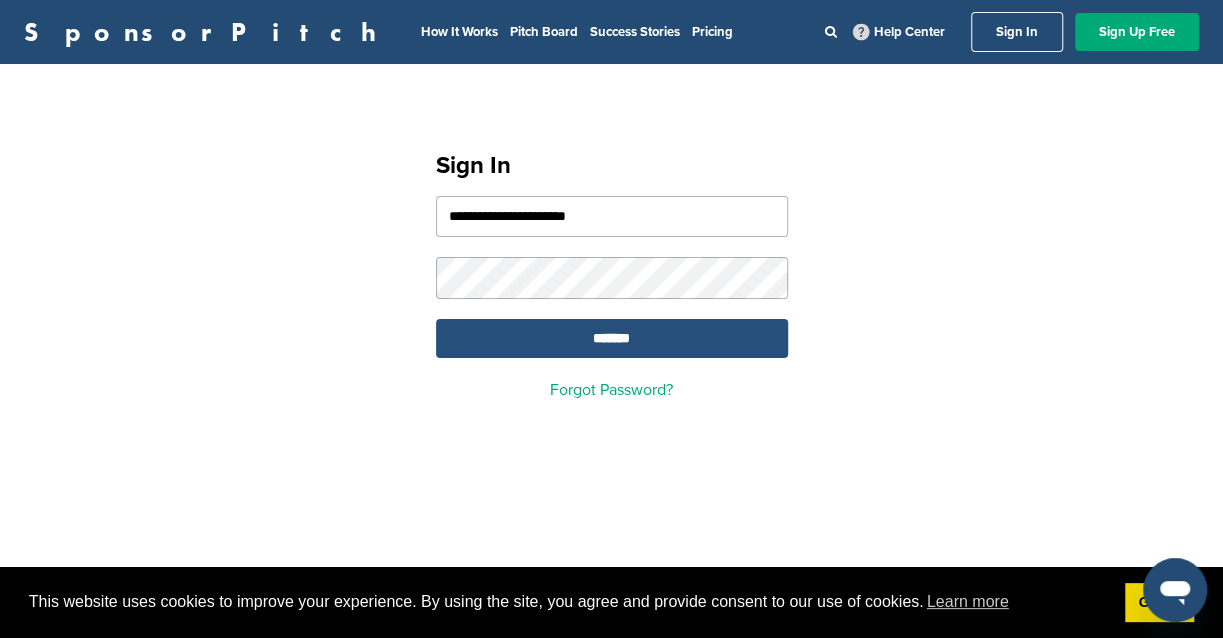 click on "*******" at bounding box center [612, 338] 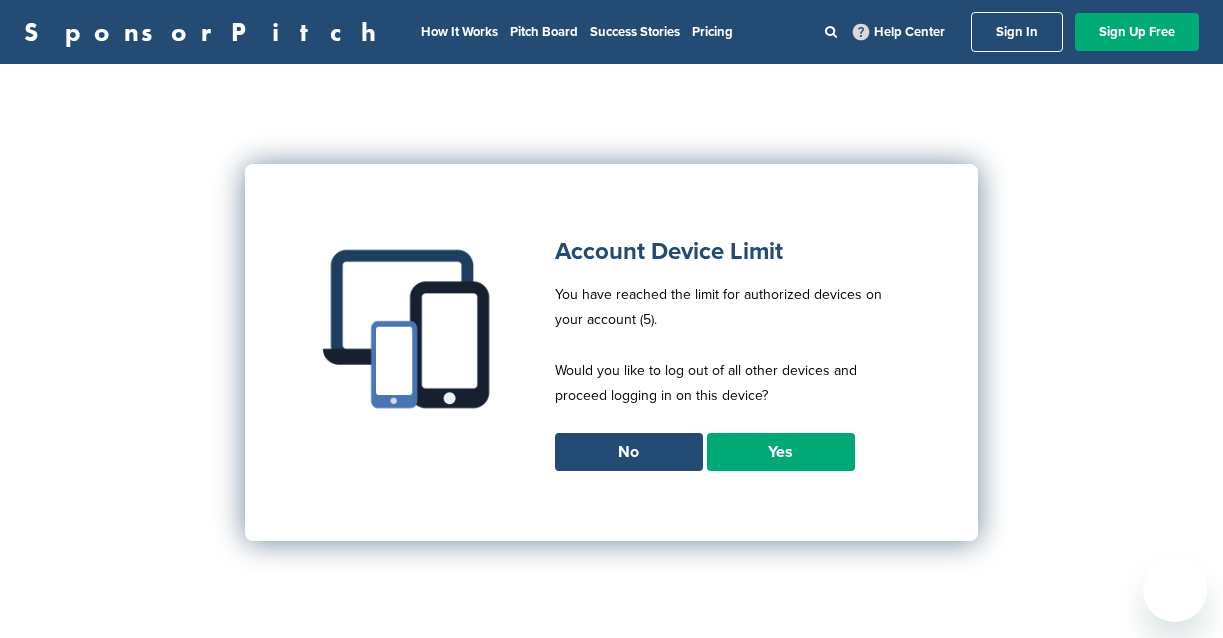scroll, scrollTop: 0, scrollLeft: 0, axis: both 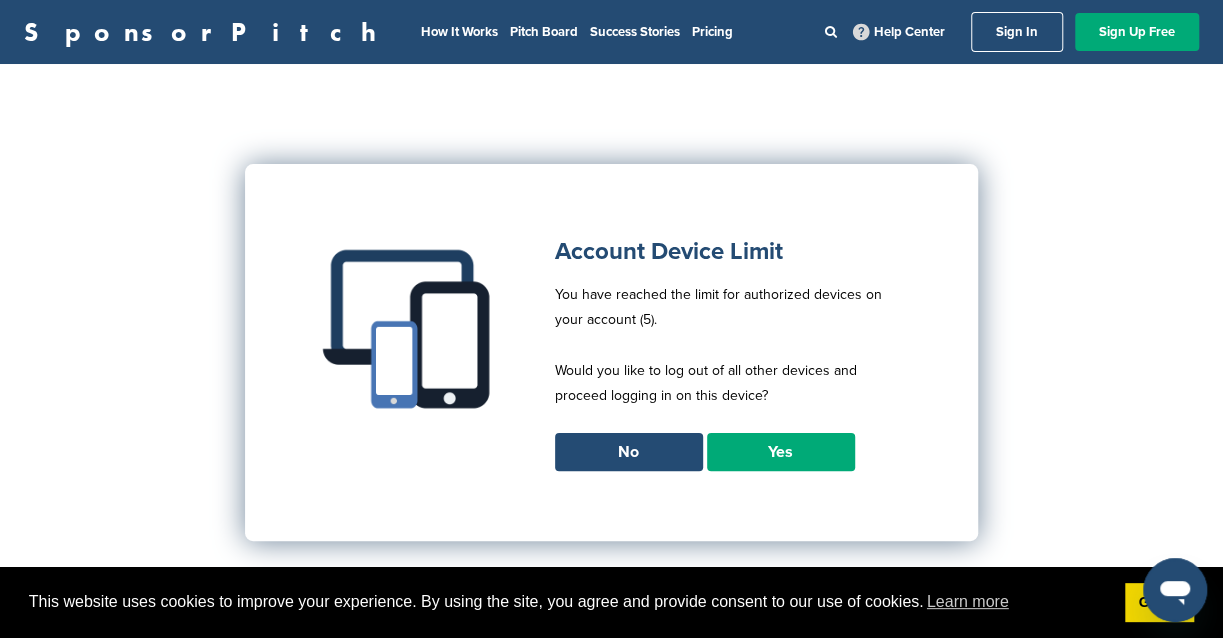 click on "Yes" at bounding box center [781, 452] 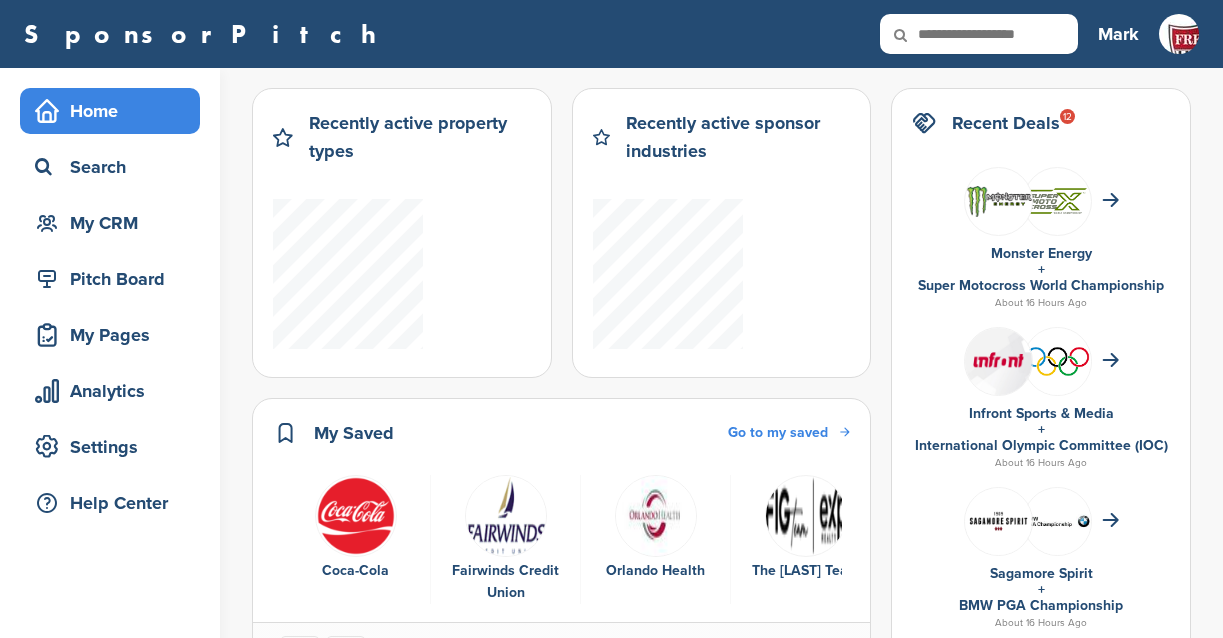scroll, scrollTop: 0, scrollLeft: 0, axis: both 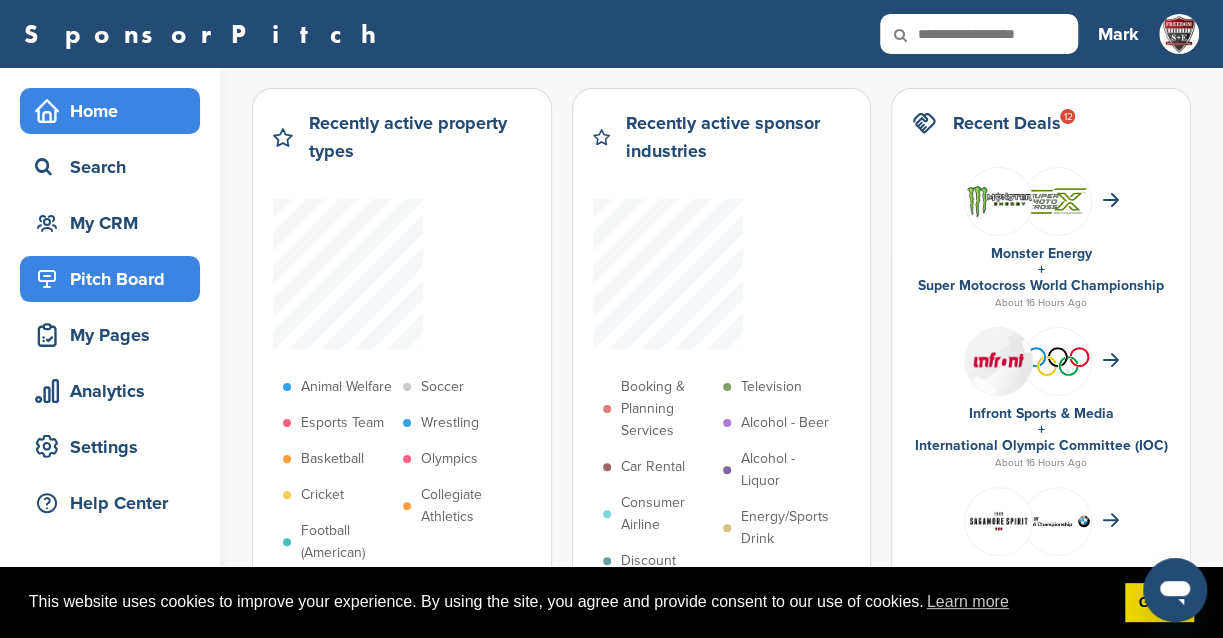 click on "Pitch Board" at bounding box center (115, 279) 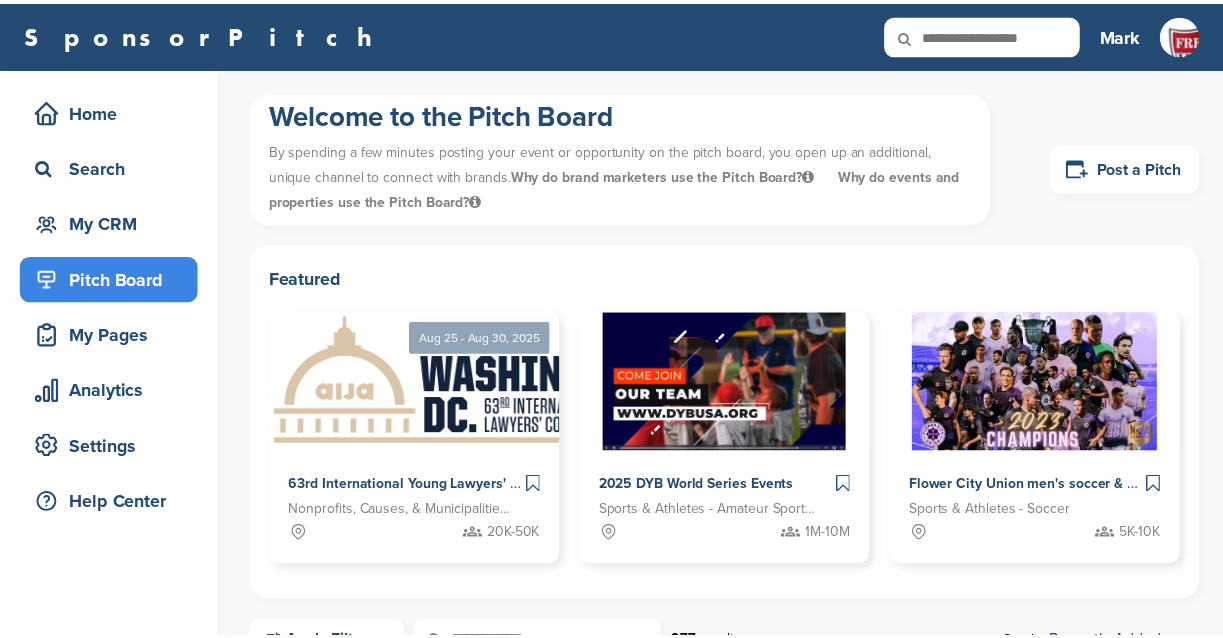 scroll, scrollTop: 0, scrollLeft: 0, axis: both 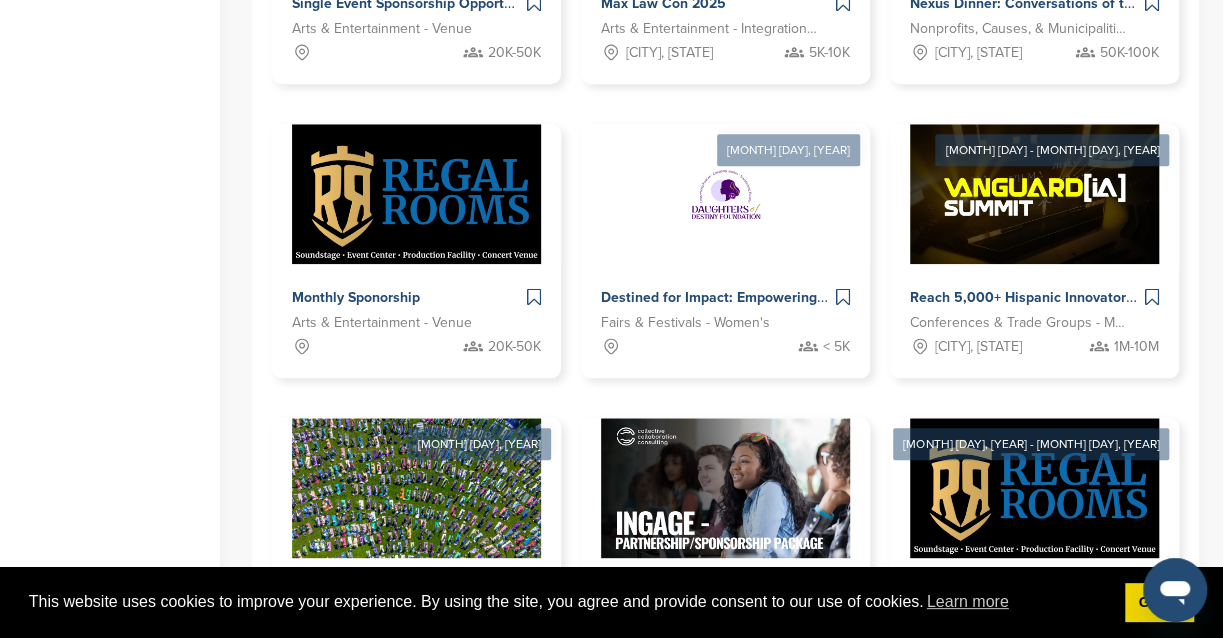 click on "Welcome to the Pitch Board
By spending a few minutes posting your event or opportunity on the pitch board, you open up an additional, unique channel to connect with brands.
Why do brand marketers use the Pitch Board?
It can be overwhelming to receive anywhere between dozens and thousands of inbound sponsorship requests and proposals. SponsorPitch Pitch Board enables Brands to set campaigns and only get emailed when a pitch is added that fits their criteria. For free.
Why do events and properties use the Pitch Board?
Post a Pitch
Featured
Aug 25 - Aug 30, 2025
63rd International Young Lawyers' Congress
Nonprofits, Causes, & Municipalities - Professional Development
20K-50K
2025 DYB World Series Events
Sports & Athletes - Amateur Sports Leagues" at bounding box center [737, 147] 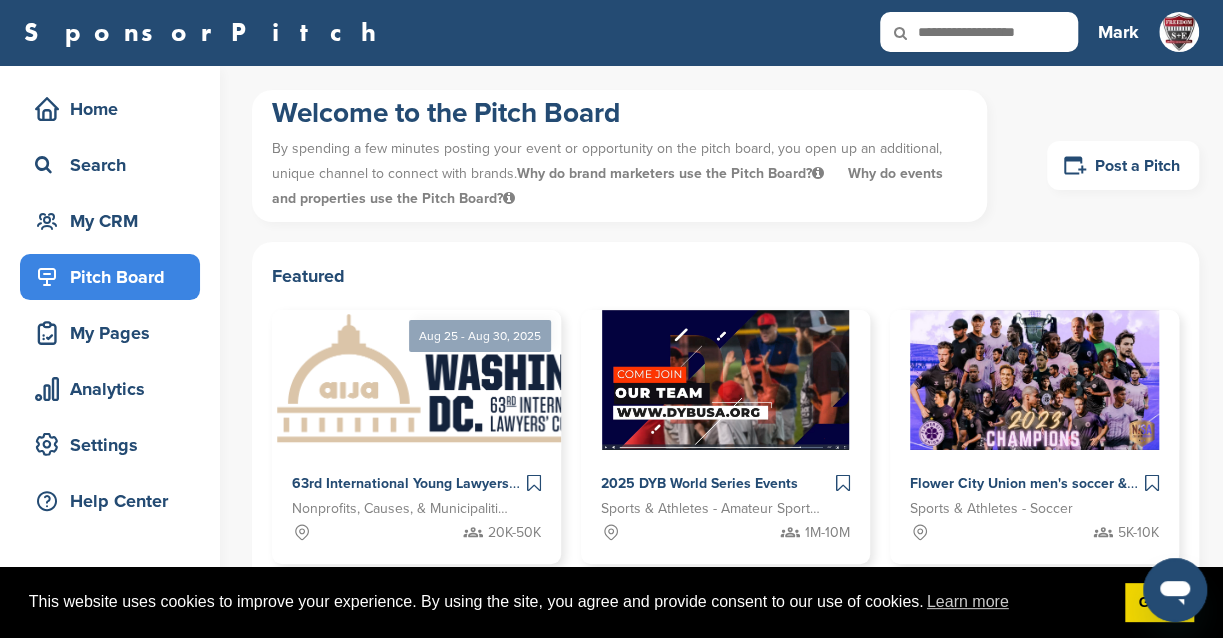 scroll, scrollTop: 0, scrollLeft: 0, axis: both 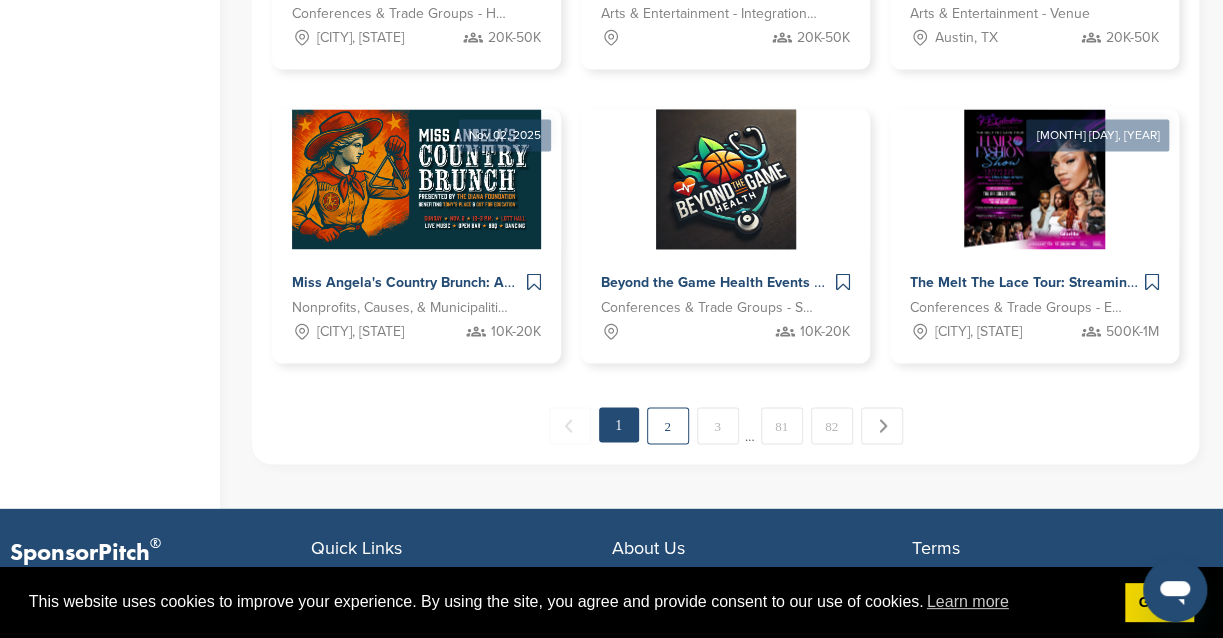 click on "2" at bounding box center (668, 425) 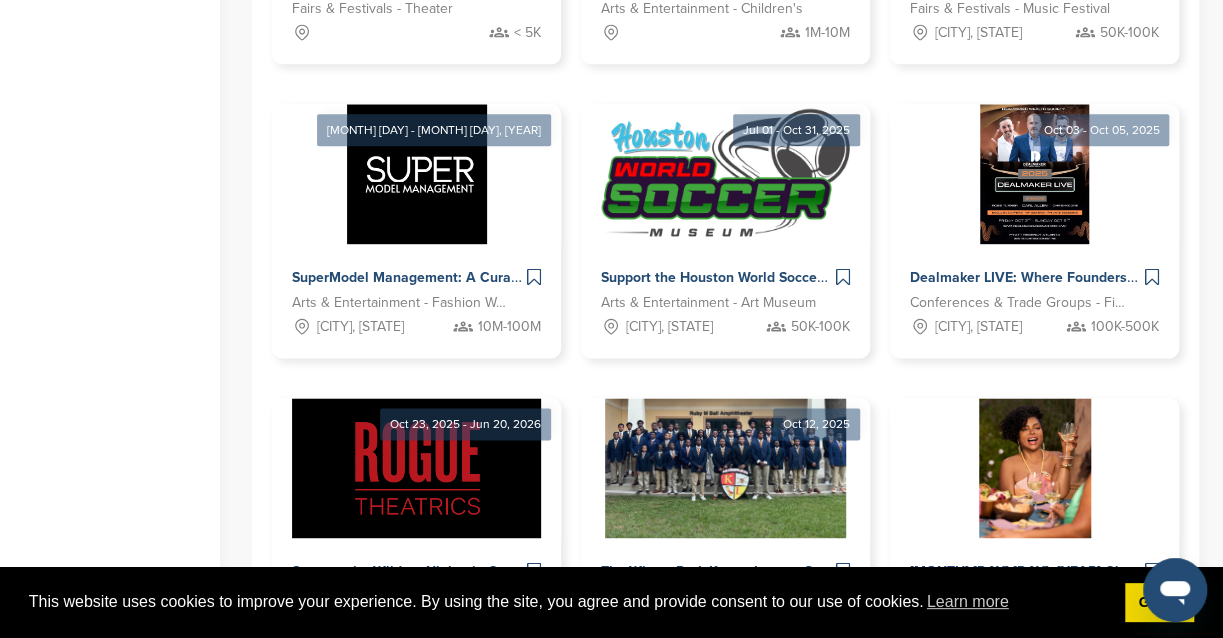 scroll, scrollTop: 640, scrollLeft: 0, axis: vertical 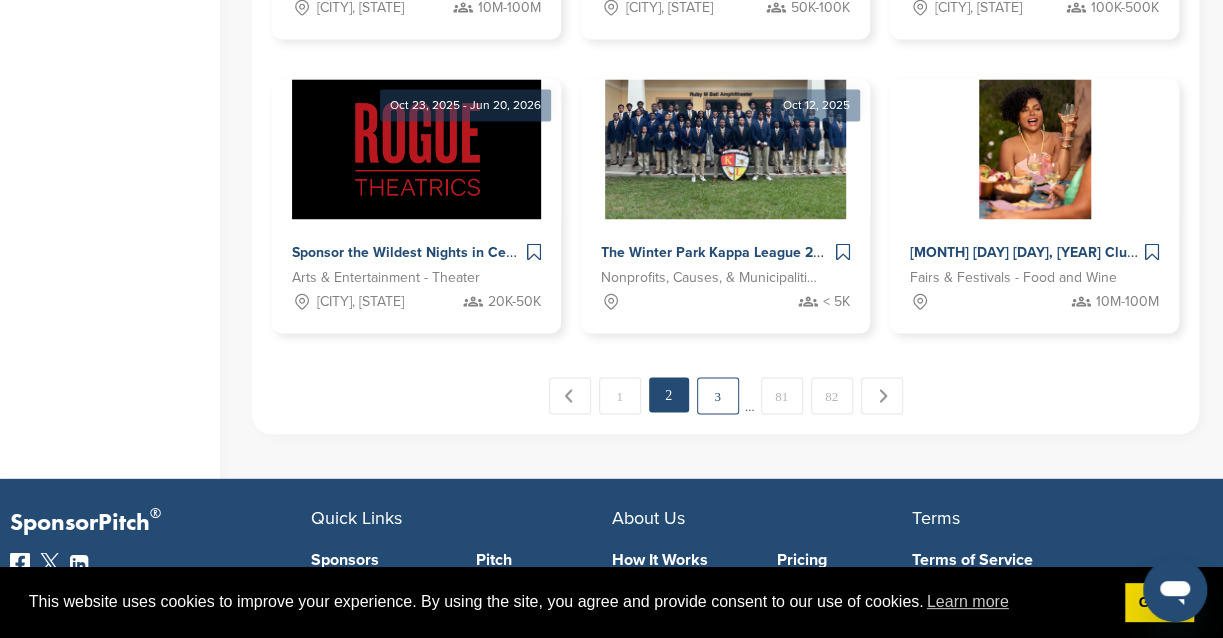 click on "3" at bounding box center [718, 395] 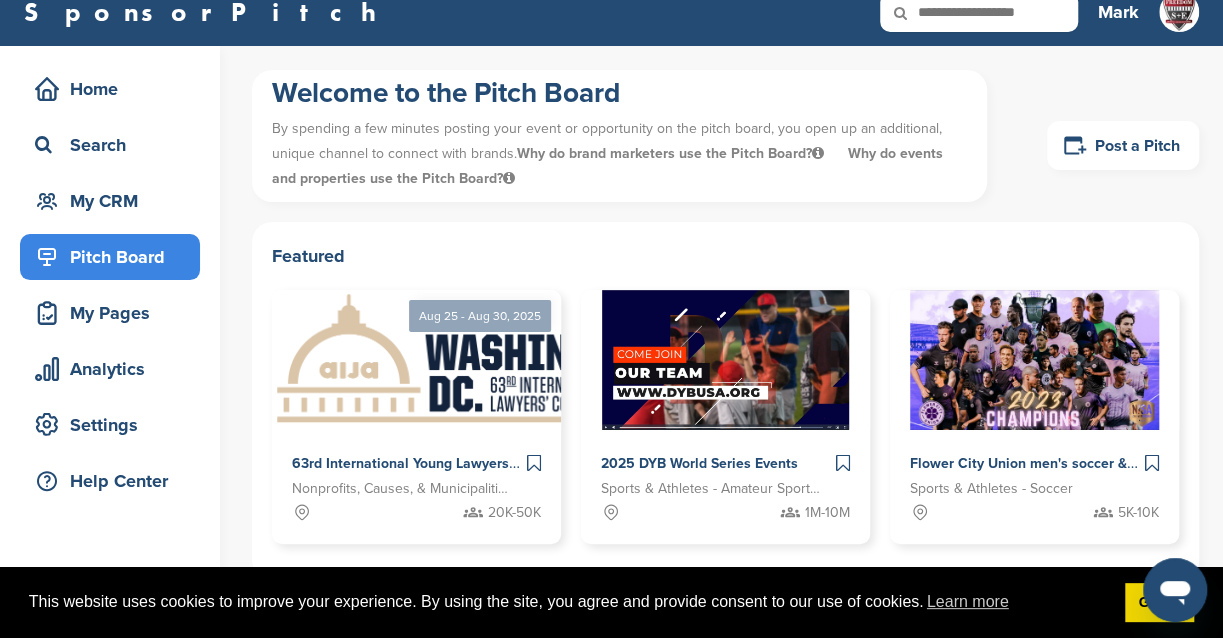 scroll, scrollTop: 0, scrollLeft: 0, axis: both 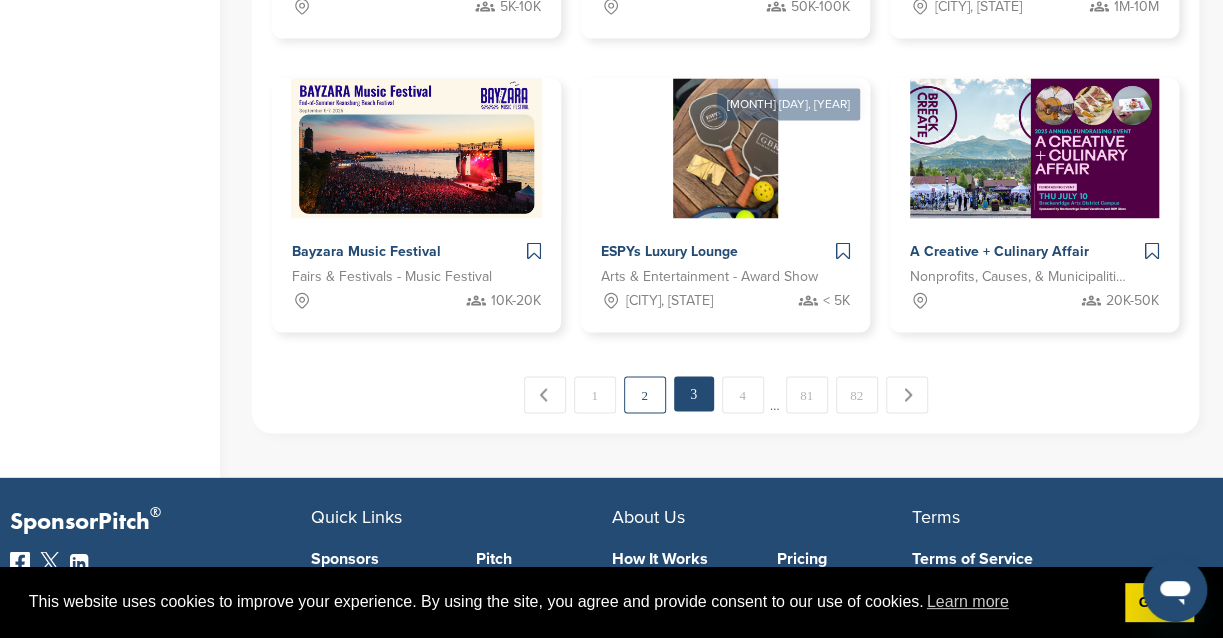 click on "2" at bounding box center (645, 394) 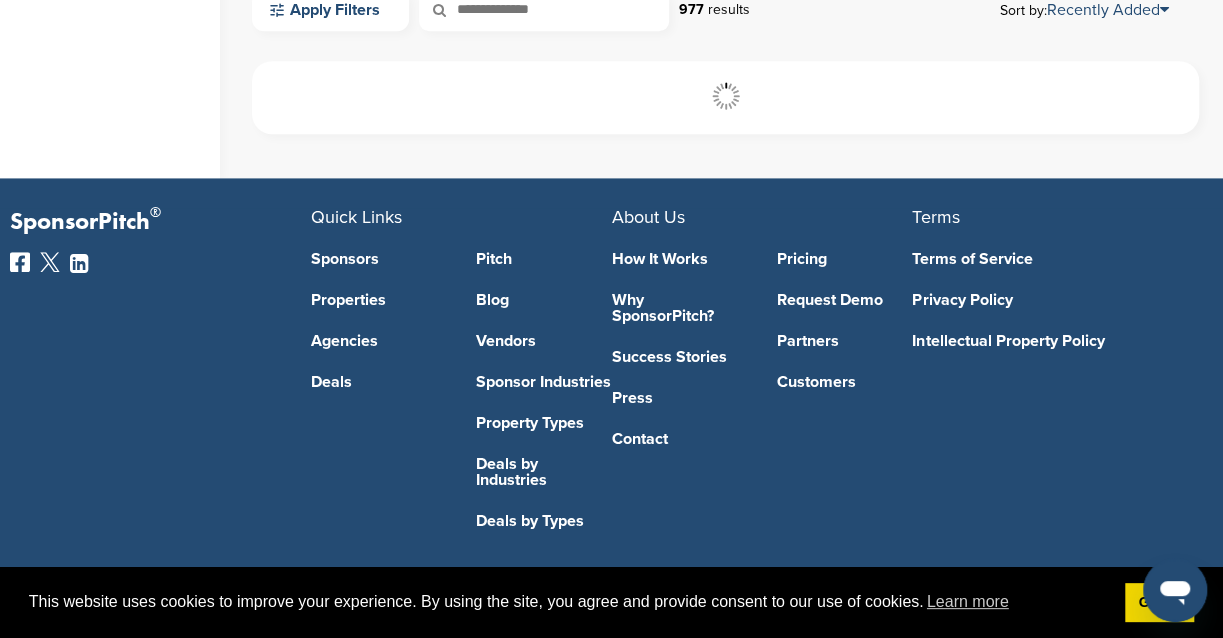 scroll, scrollTop: 640, scrollLeft: 0, axis: vertical 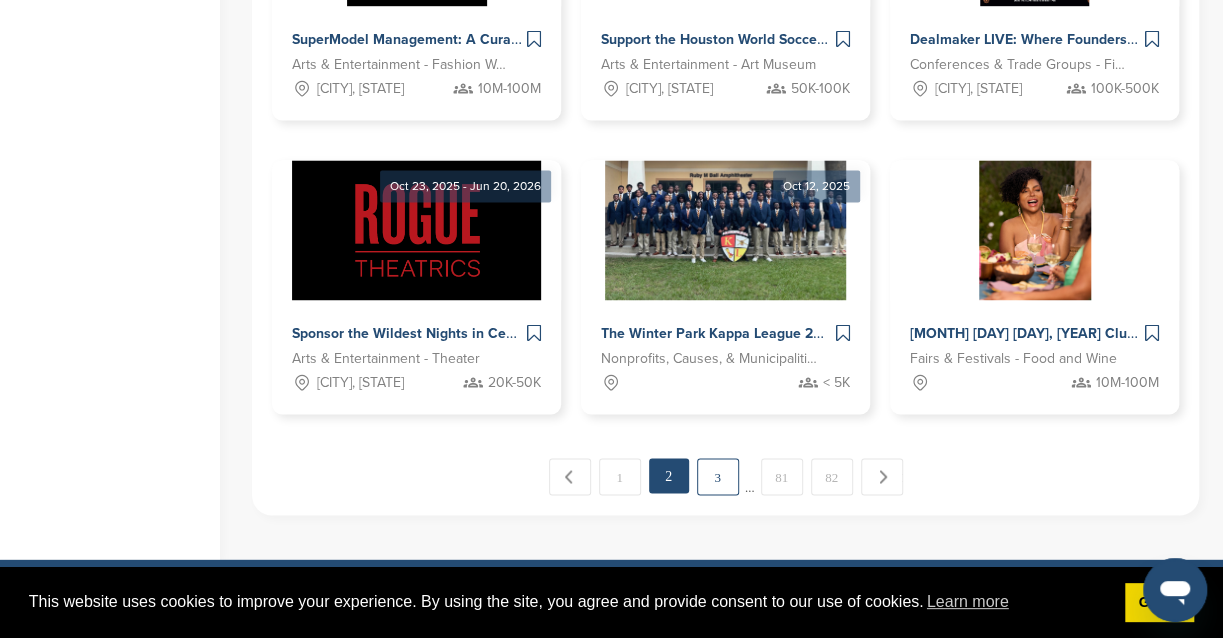 click on "3" at bounding box center (718, 476) 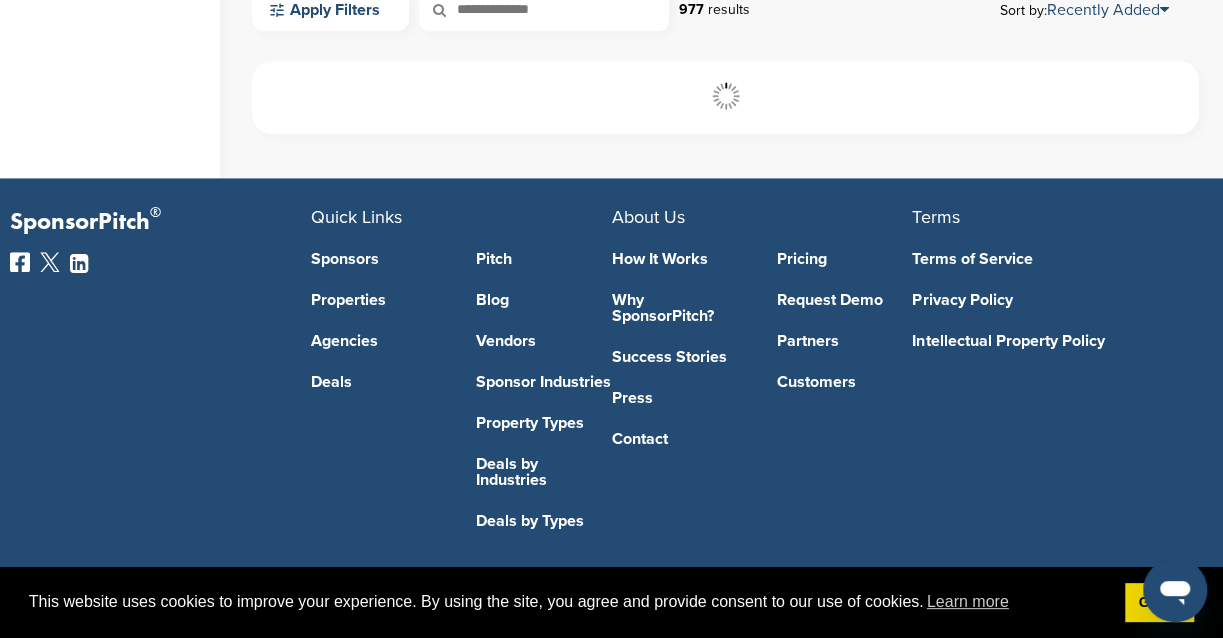 scroll, scrollTop: 640, scrollLeft: 0, axis: vertical 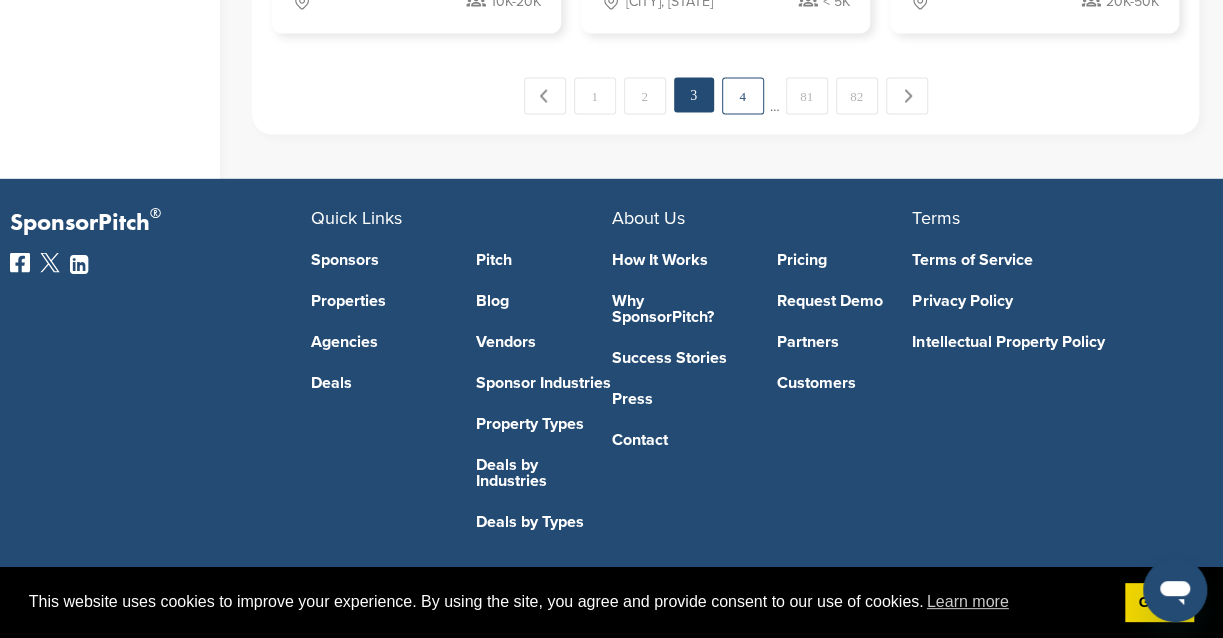 click on "4" at bounding box center (743, 95) 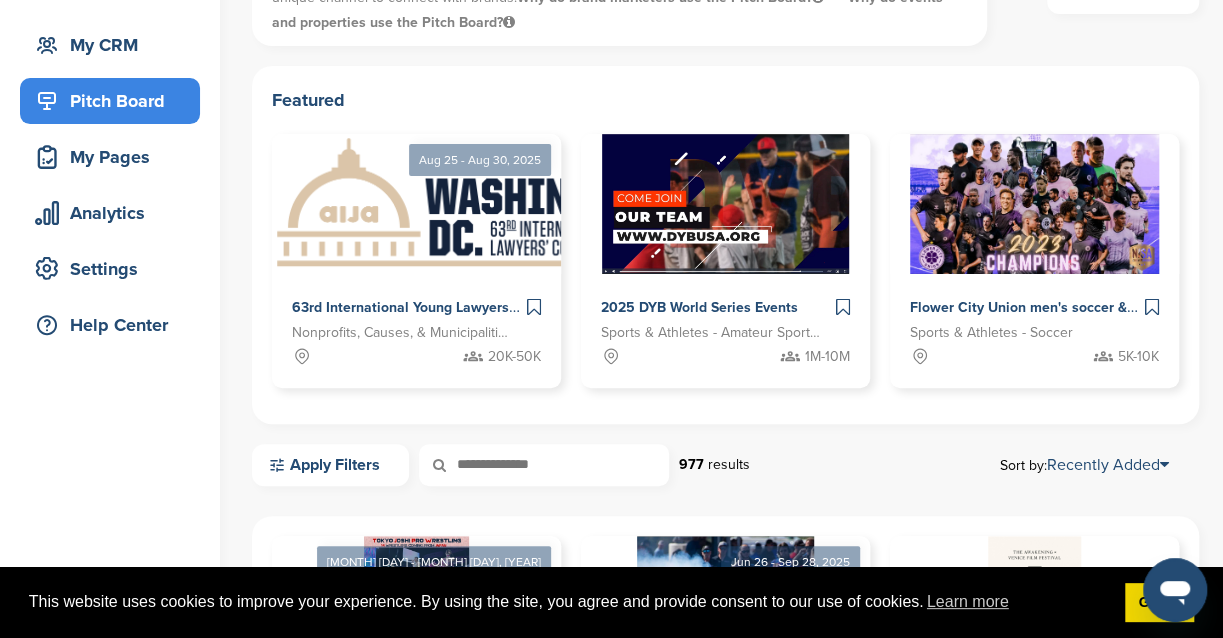 scroll, scrollTop: 0, scrollLeft: 0, axis: both 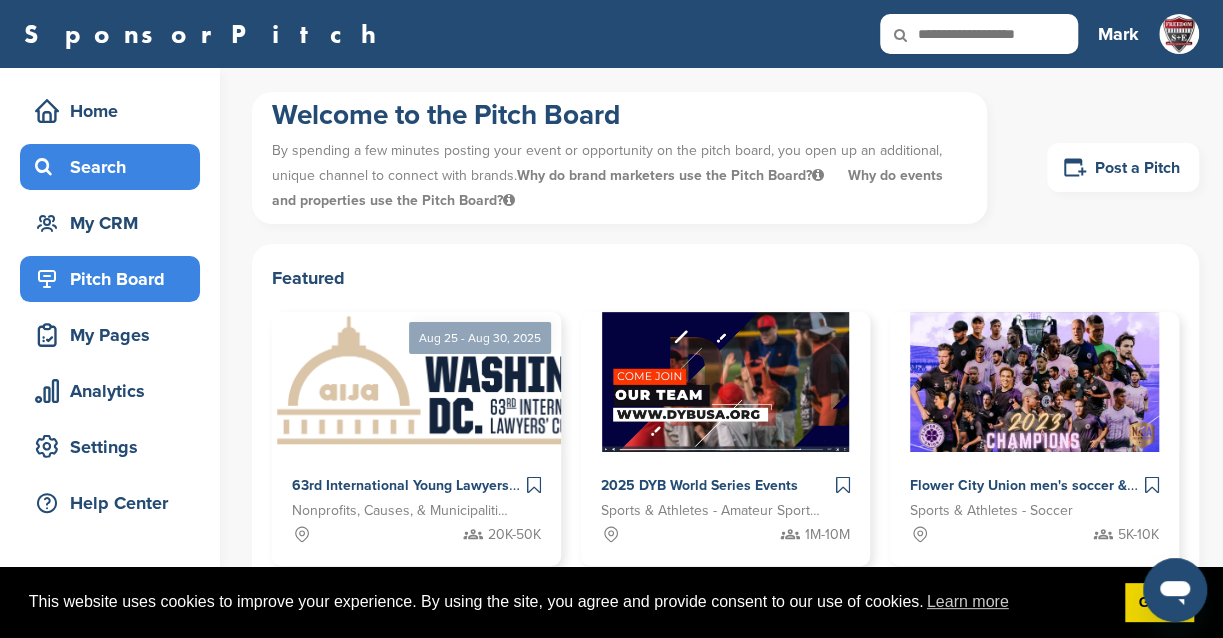 click on "Search" at bounding box center (115, 167) 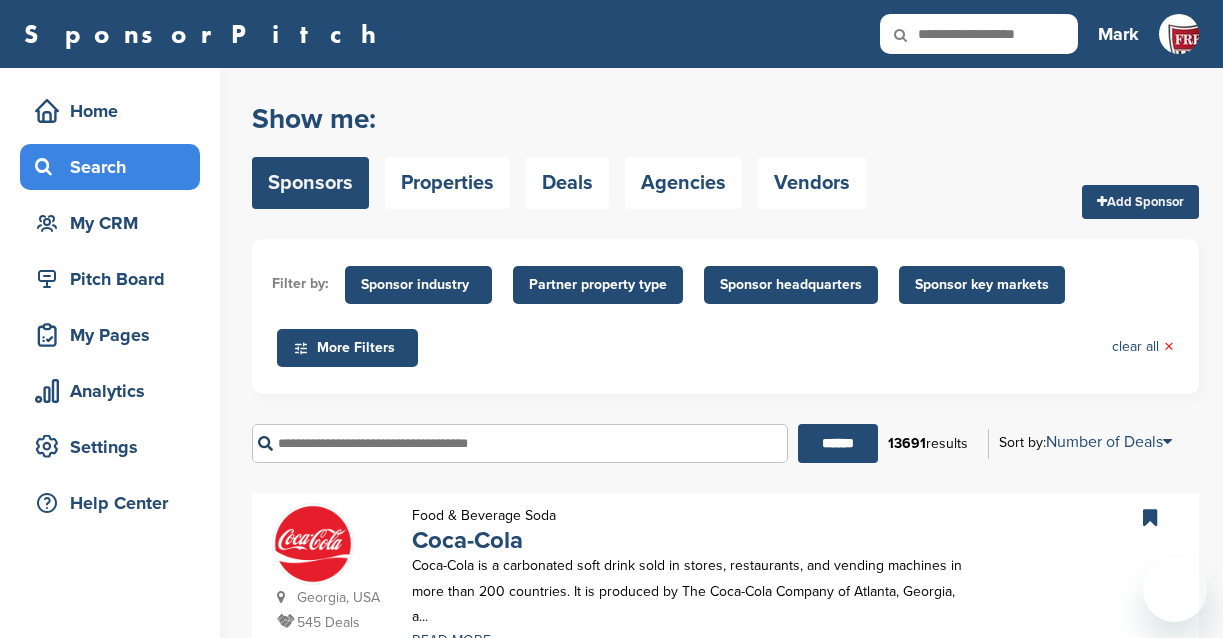 scroll, scrollTop: 0, scrollLeft: 0, axis: both 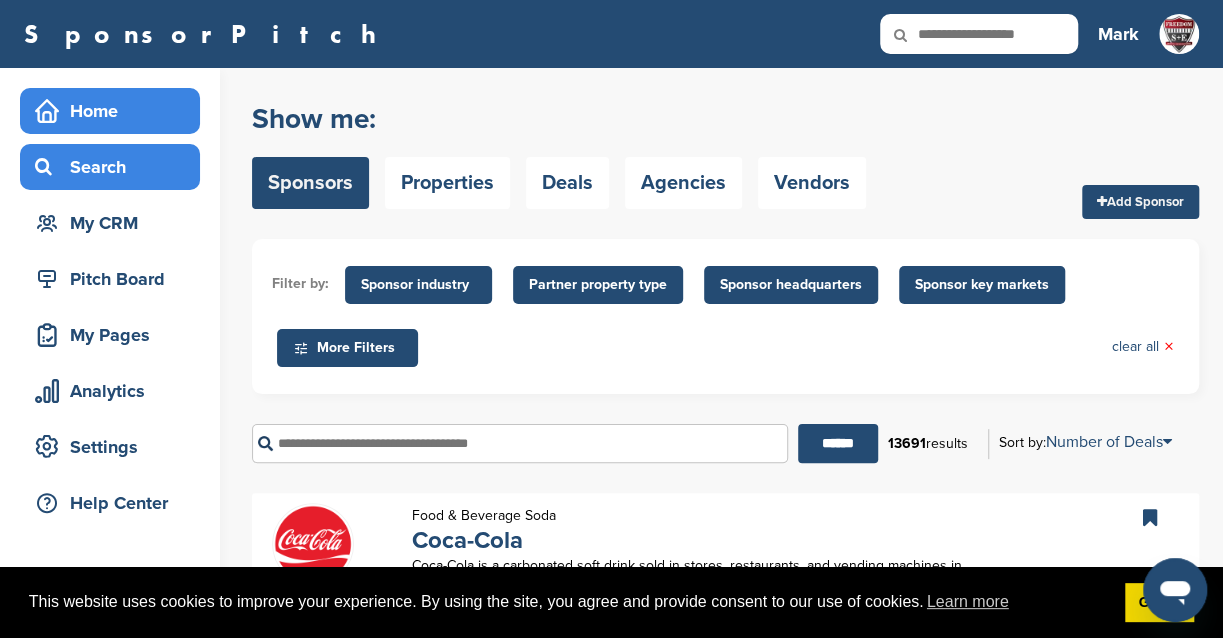 click on "Home" at bounding box center (115, 111) 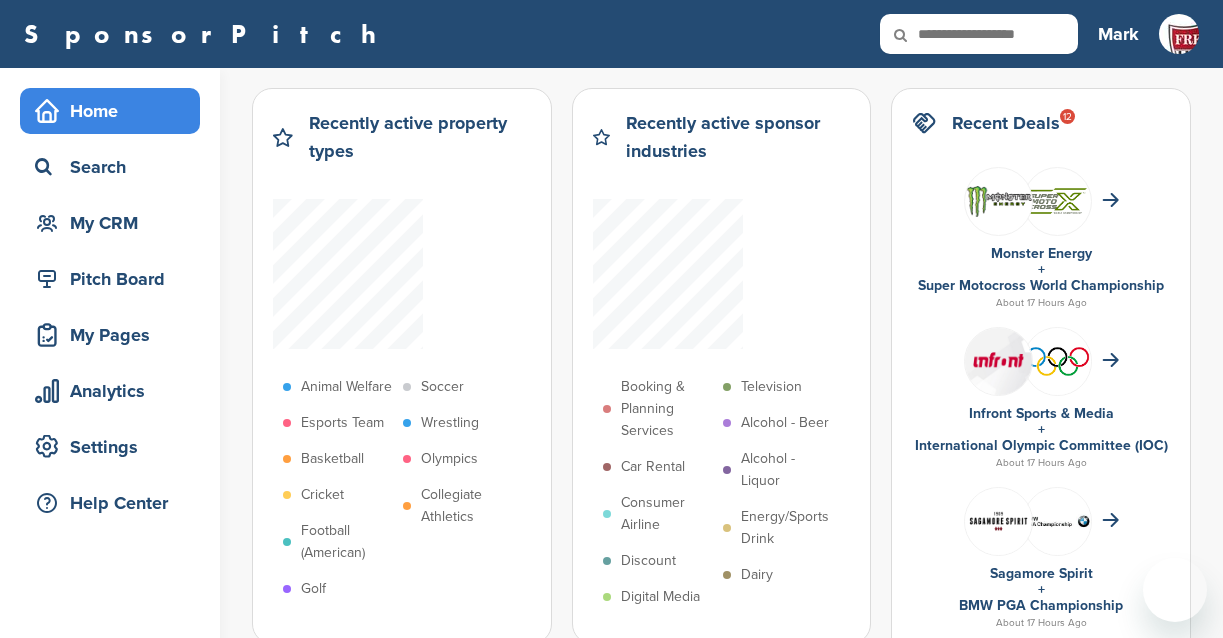 scroll, scrollTop: 0, scrollLeft: 0, axis: both 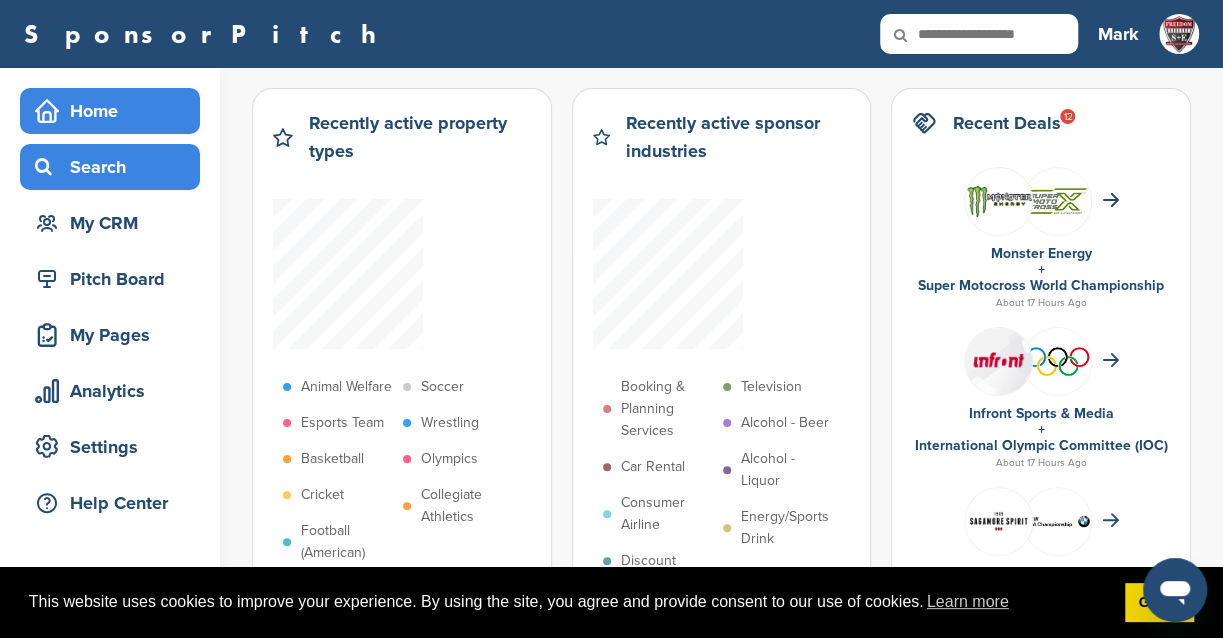 click on "Search" at bounding box center [115, 167] 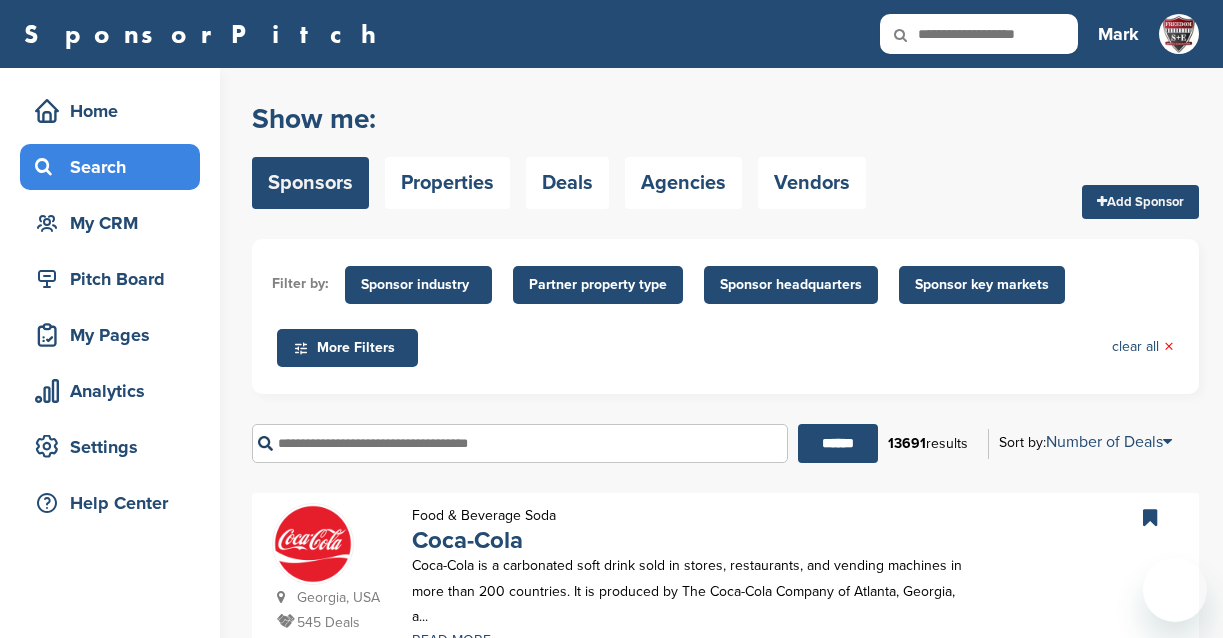 scroll, scrollTop: 0, scrollLeft: 0, axis: both 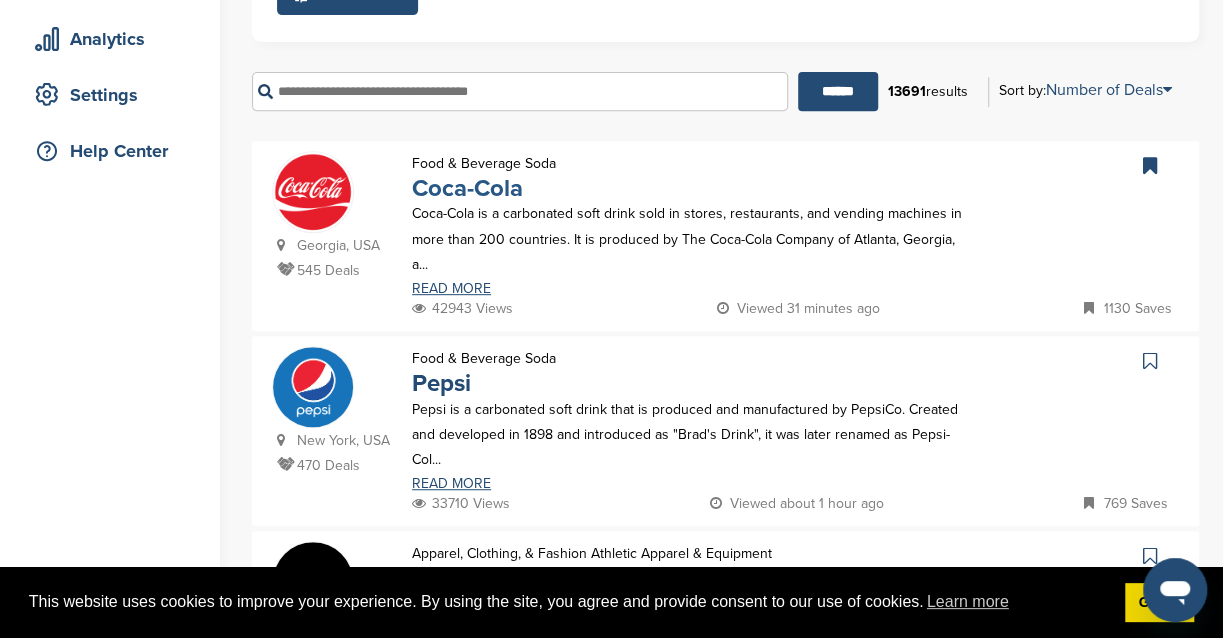 click on "Coca-Cola" at bounding box center (467, 188) 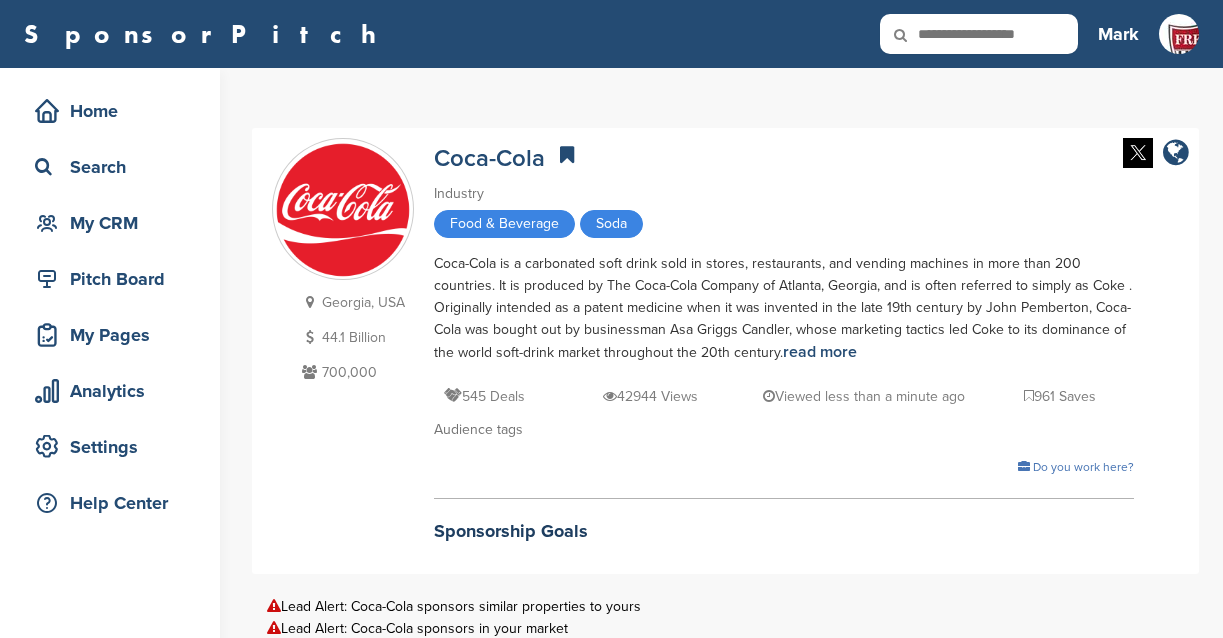 scroll, scrollTop: 0, scrollLeft: 0, axis: both 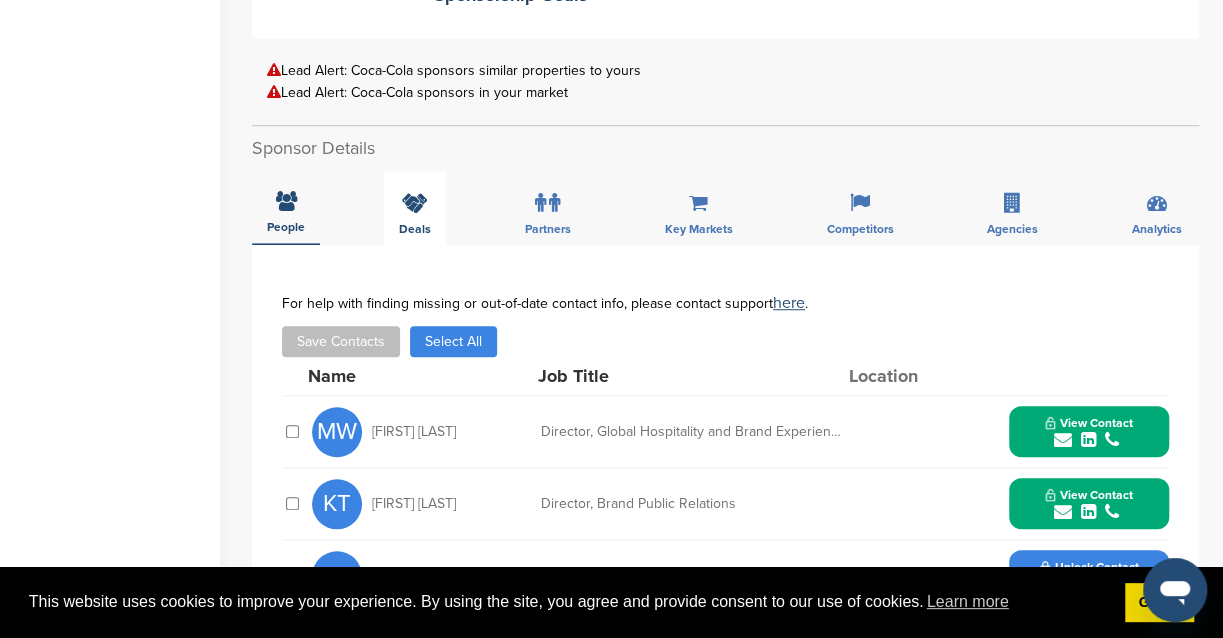 click on "Deals" at bounding box center [415, 208] 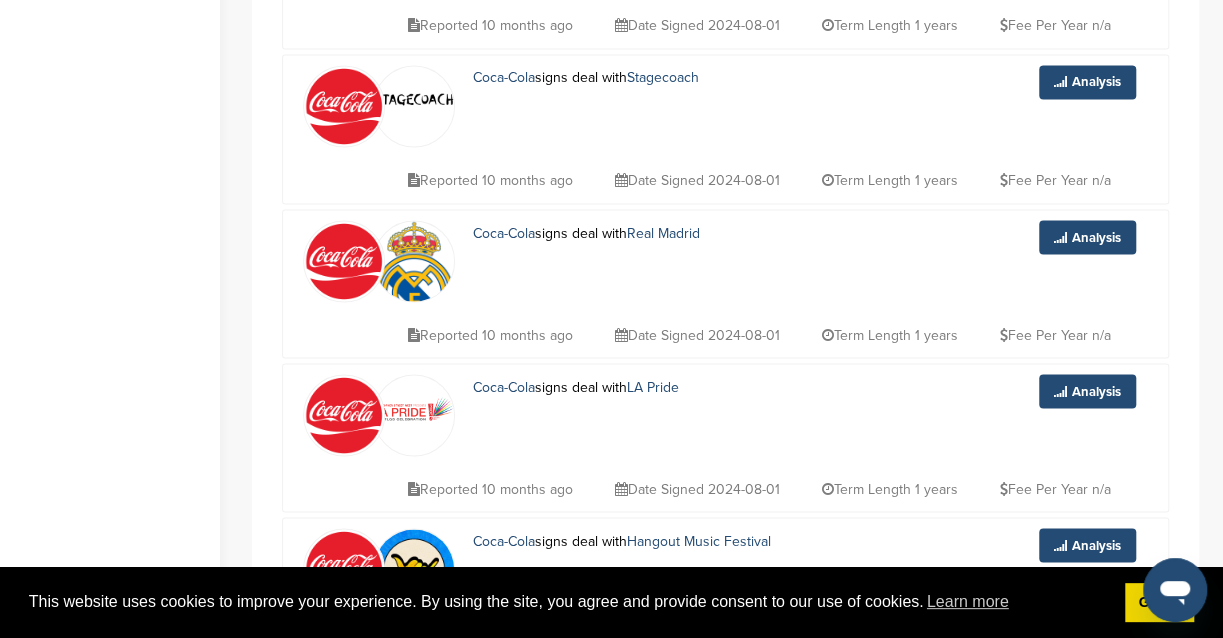scroll, scrollTop: 0, scrollLeft: 0, axis: both 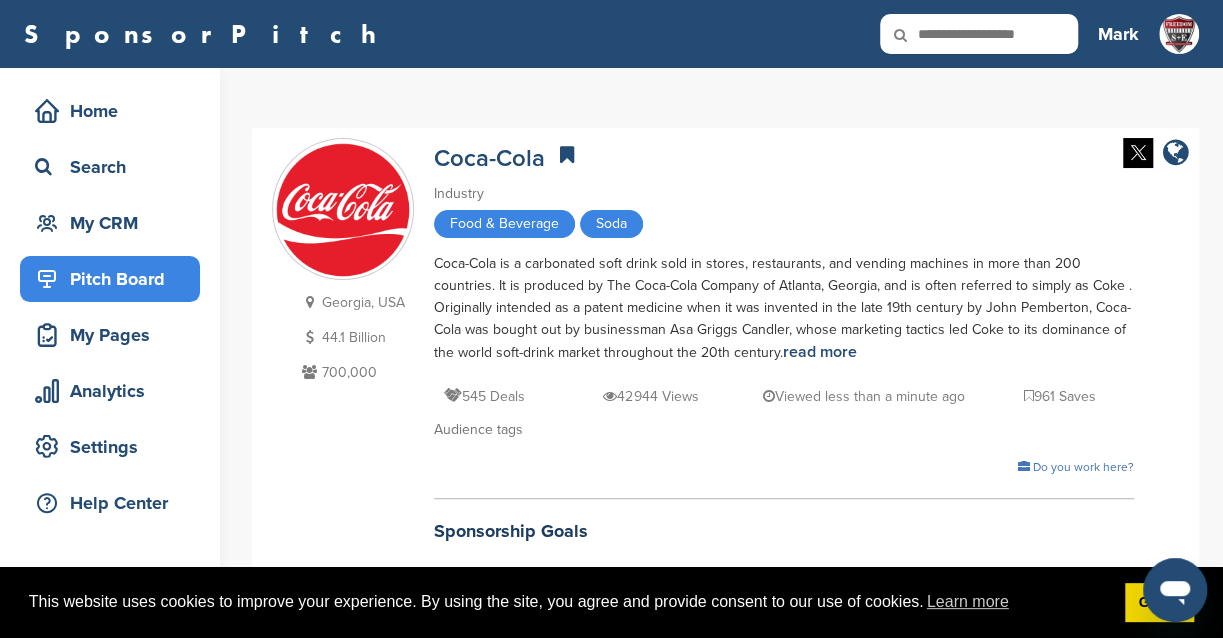 click on "Pitch Board" at bounding box center (115, 279) 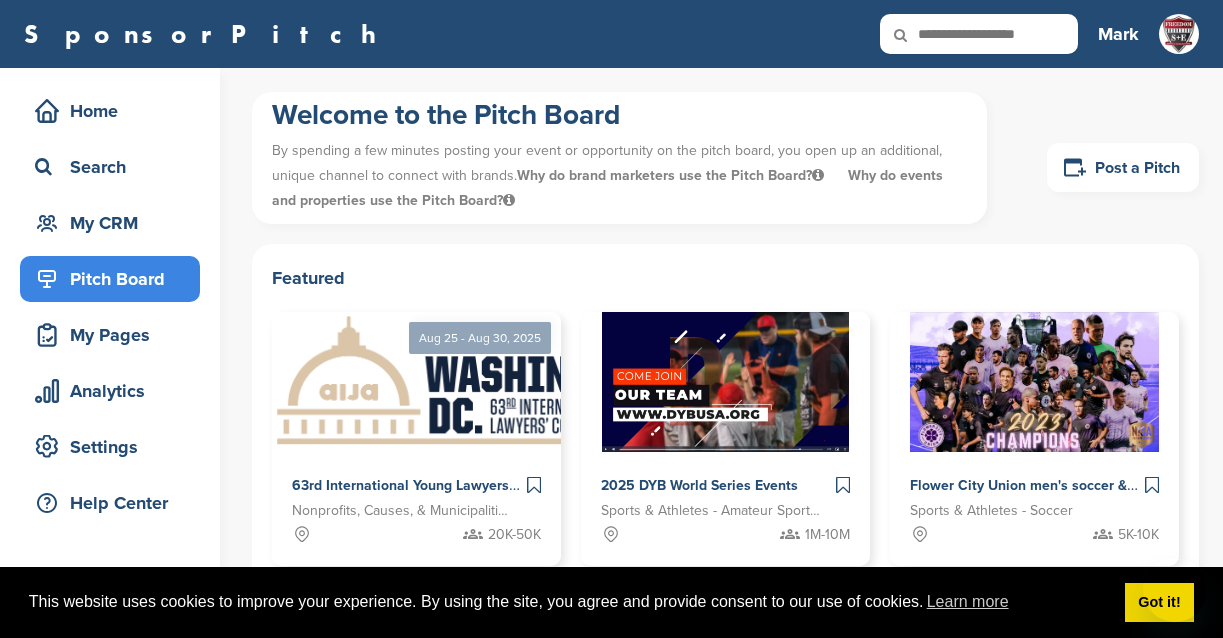 scroll, scrollTop: 0, scrollLeft: 0, axis: both 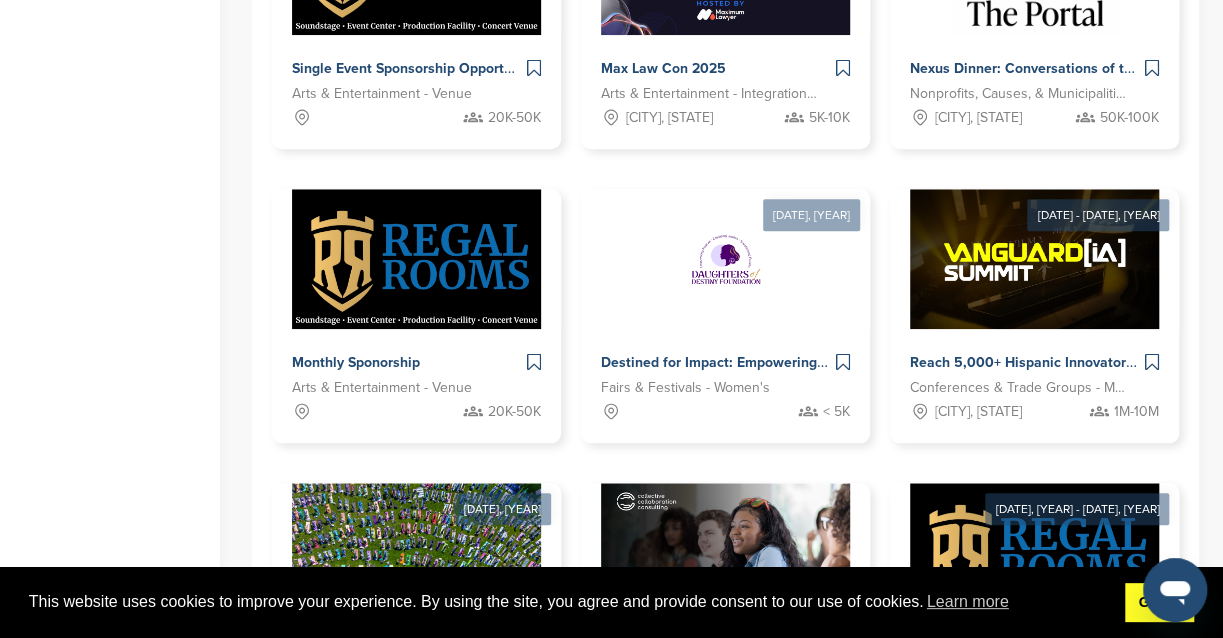 click on "Got it!" at bounding box center [1159, 603] 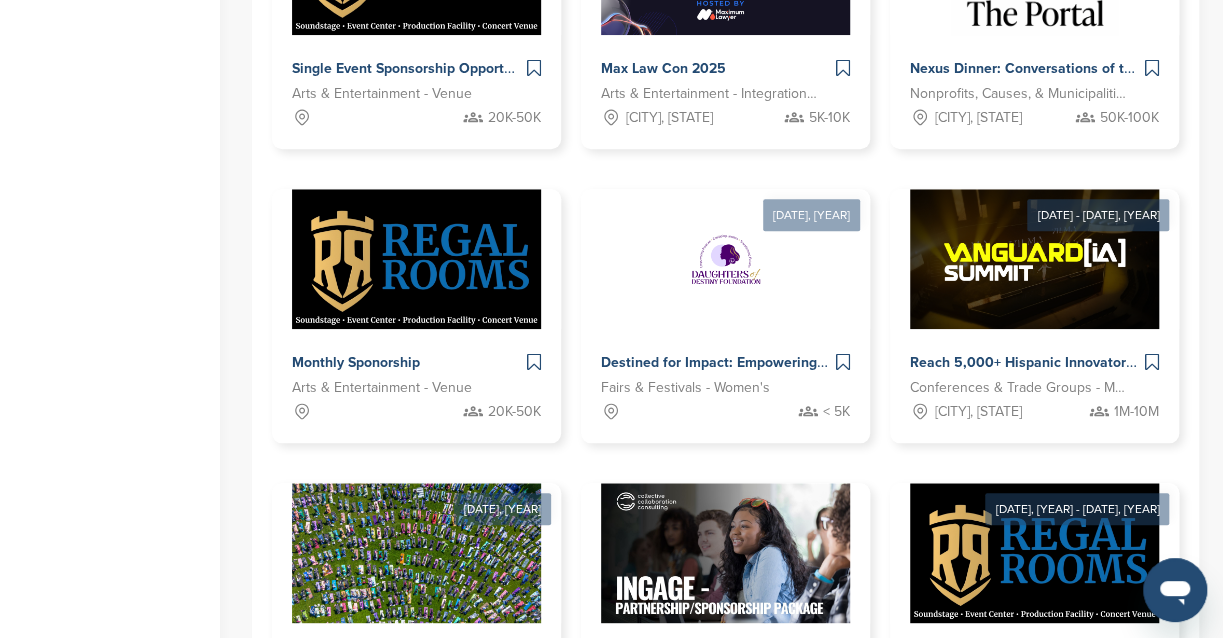 click at bounding box center (1034, 553) 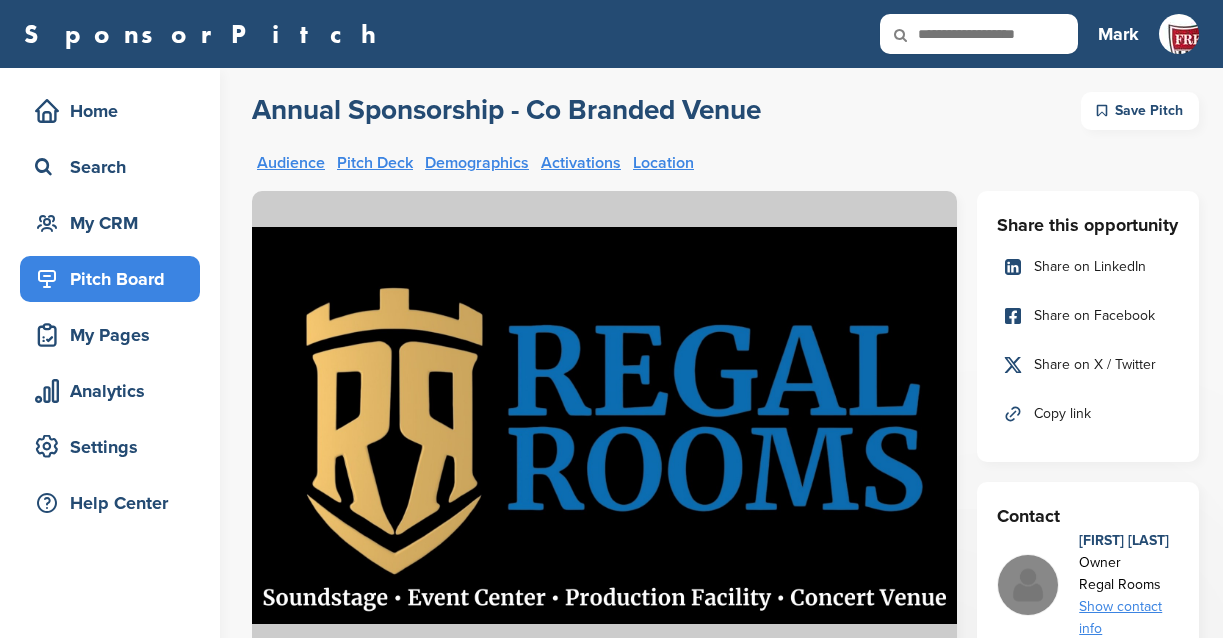 scroll, scrollTop: 0, scrollLeft: 0, axis: both 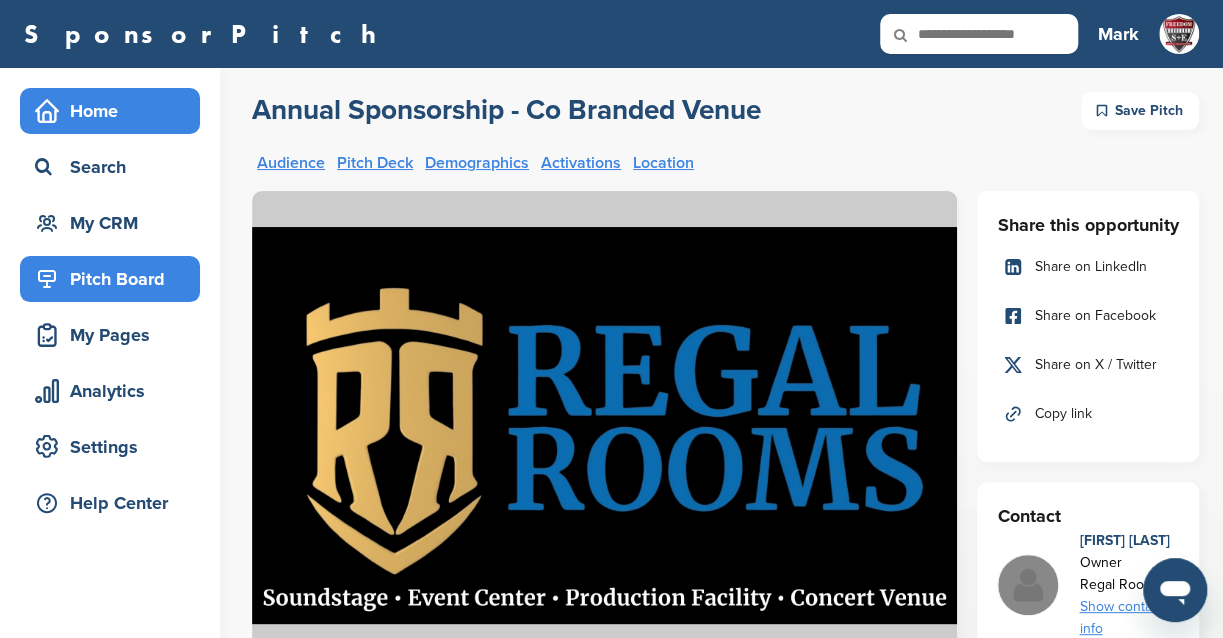 click on "Home" at bounding box center (115, 111) 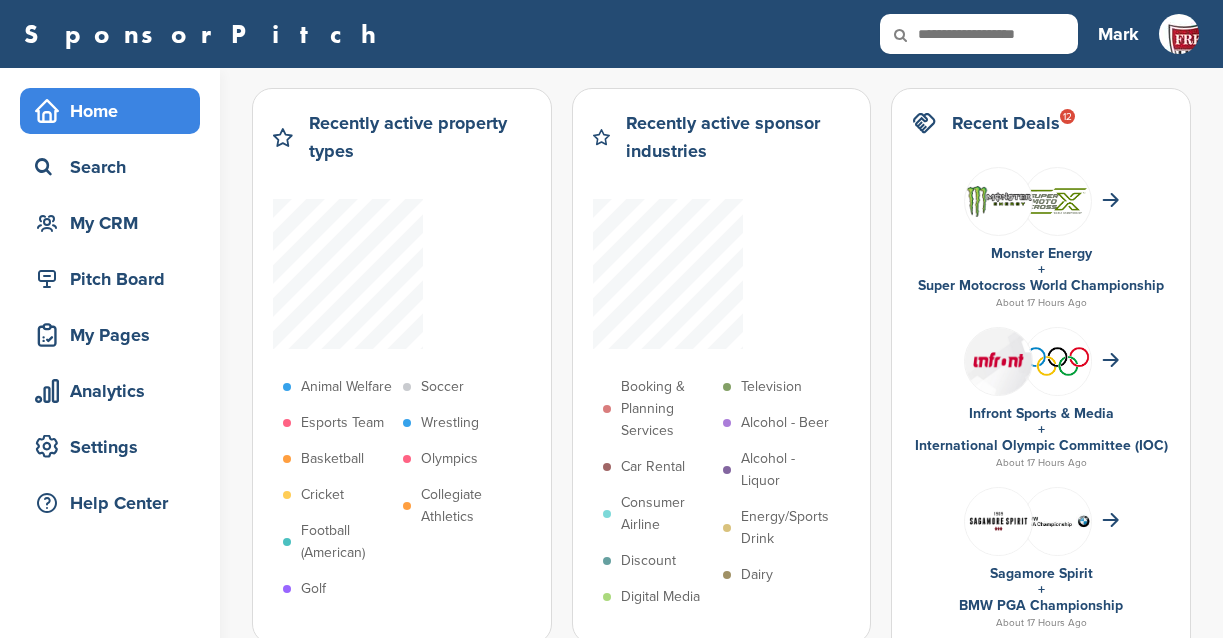 scroll, scrollTop: 0, scrollLeft: 0, axis: both 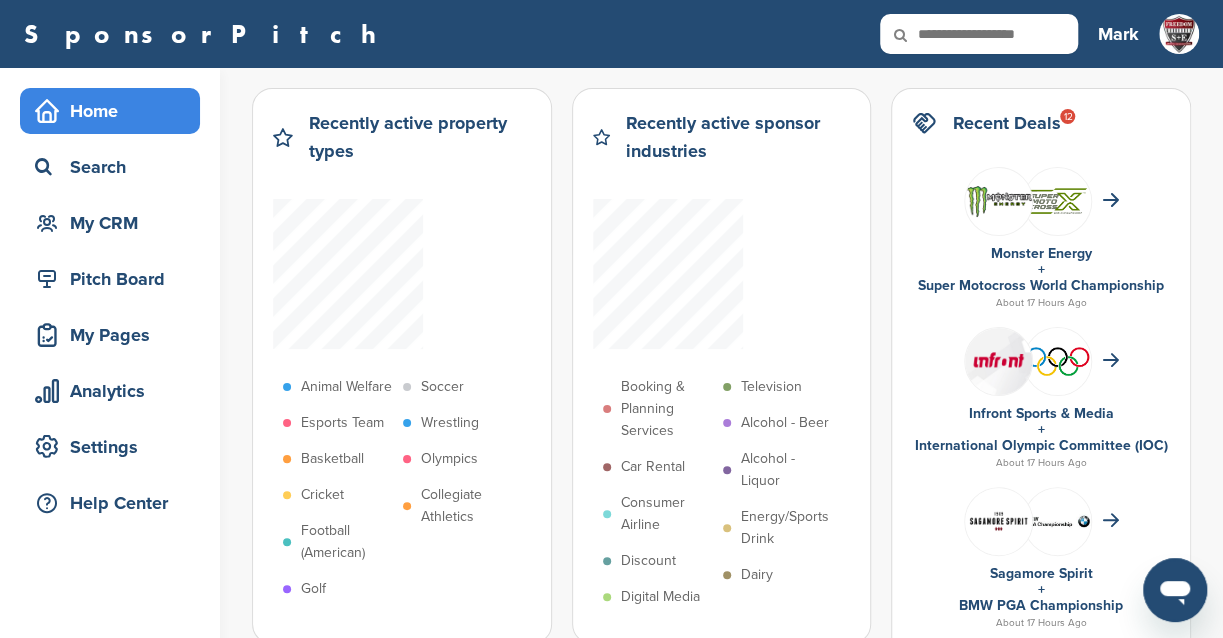 click on "Mark" at bounding box center [1118, 34] 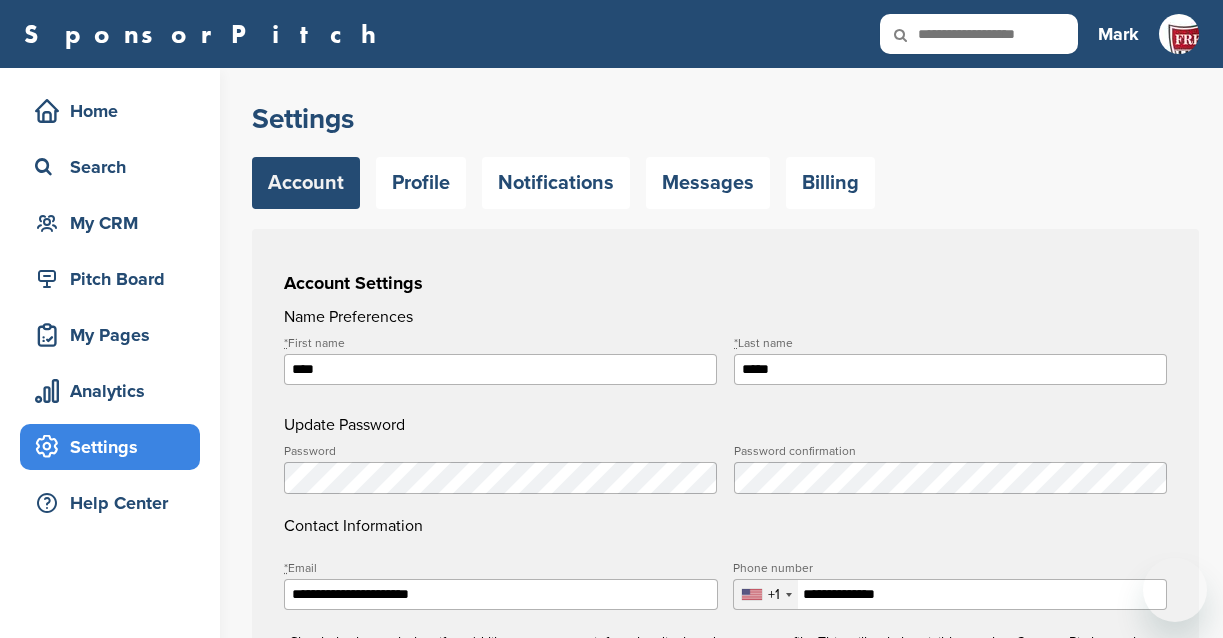 scroll, scrollTop: 0, scrollLeft: 0, axis: both 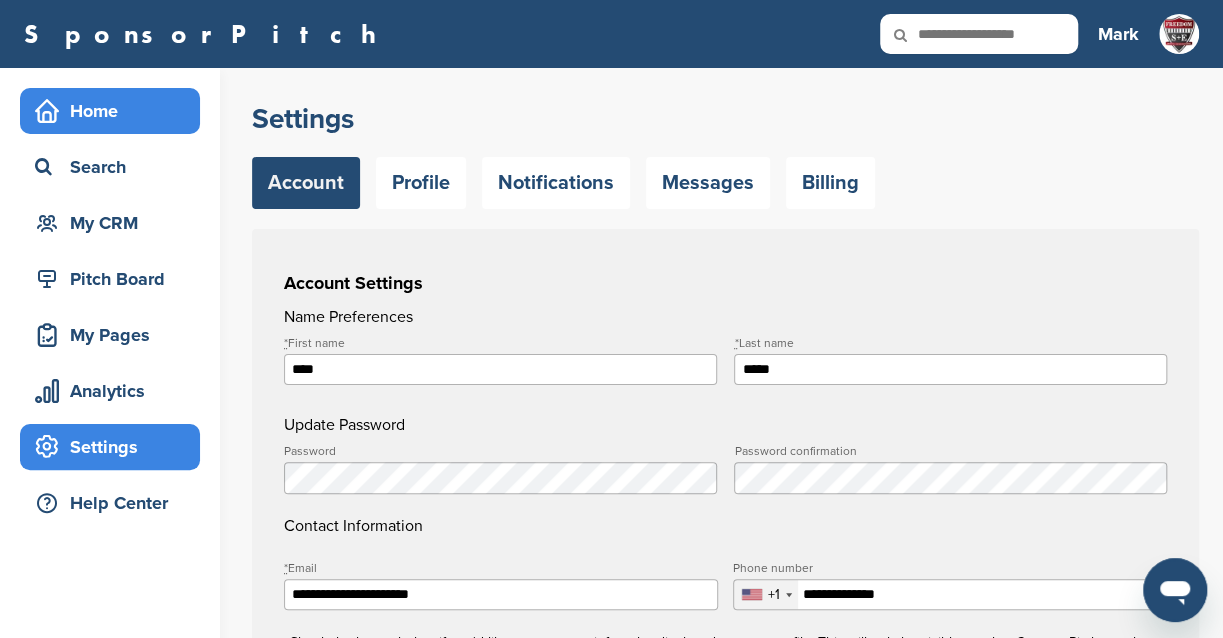 click on "Home" at bounding box center (115, 111) 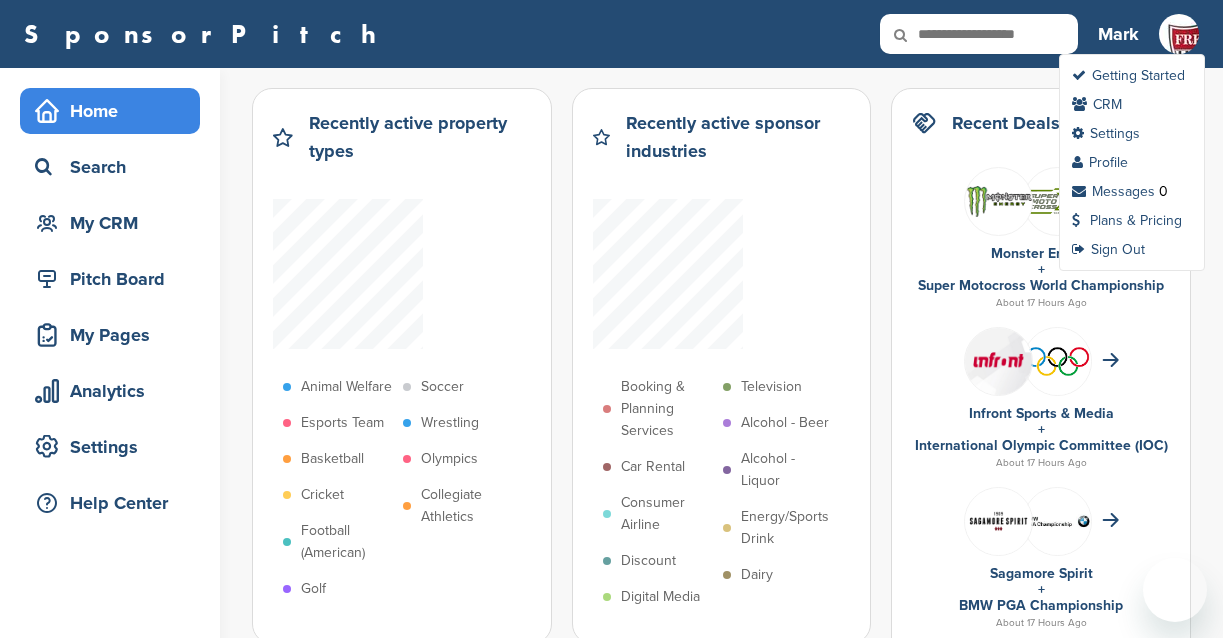 scroll, scrollTop: 0, scrollLeft: 0, axis: both 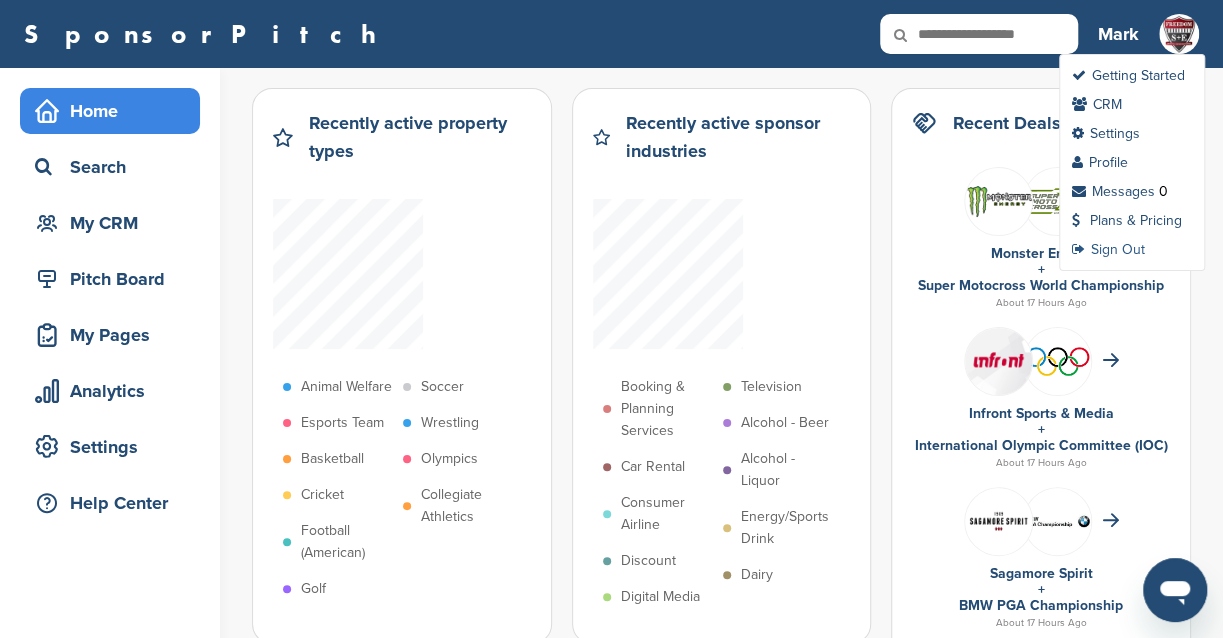 click on "Sign Out" at bounding box center (1108, 249) 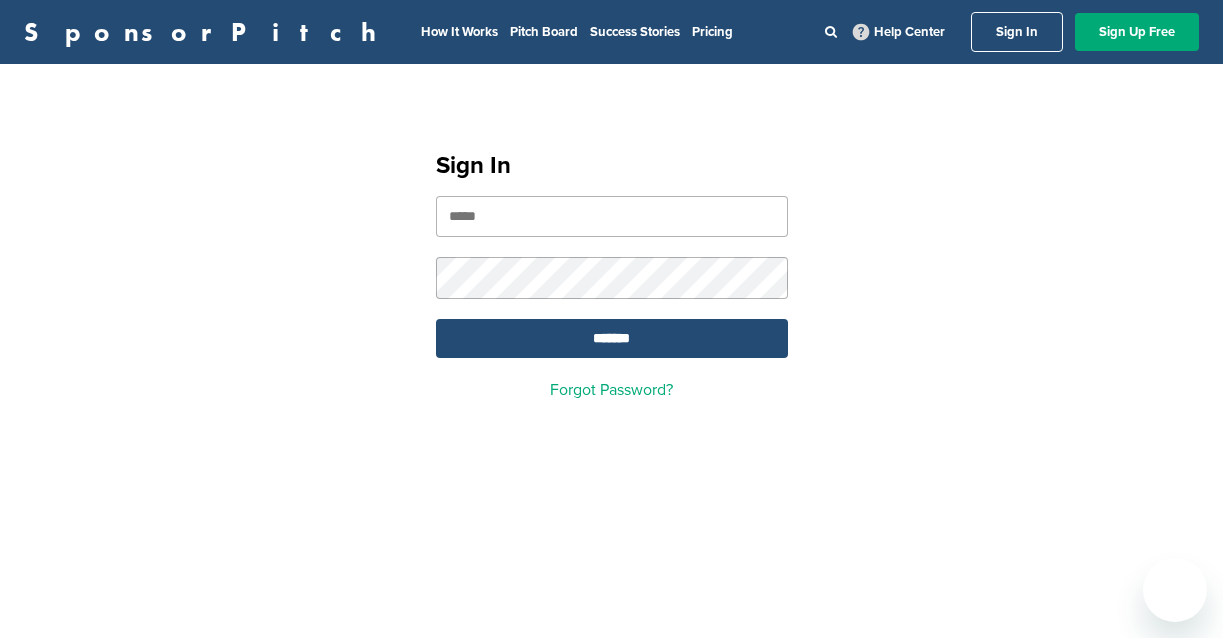 scroll, scrollTop: 0, scrollLeft: 0, axis: both 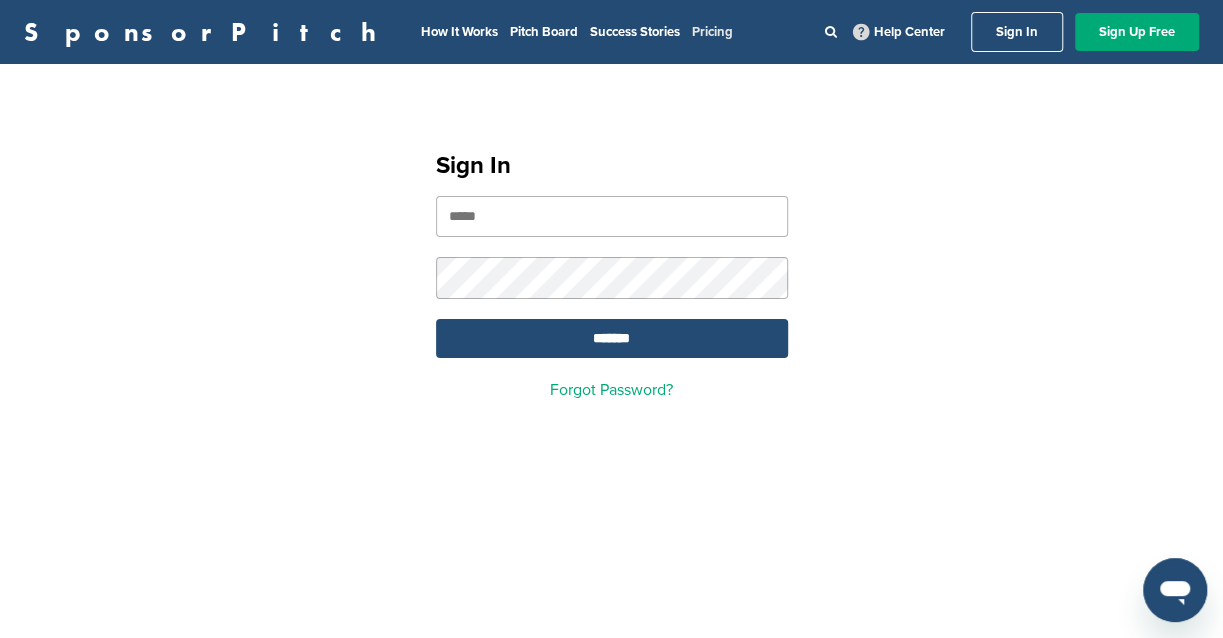 click on "Pricing" at bounding box center (712, 32) 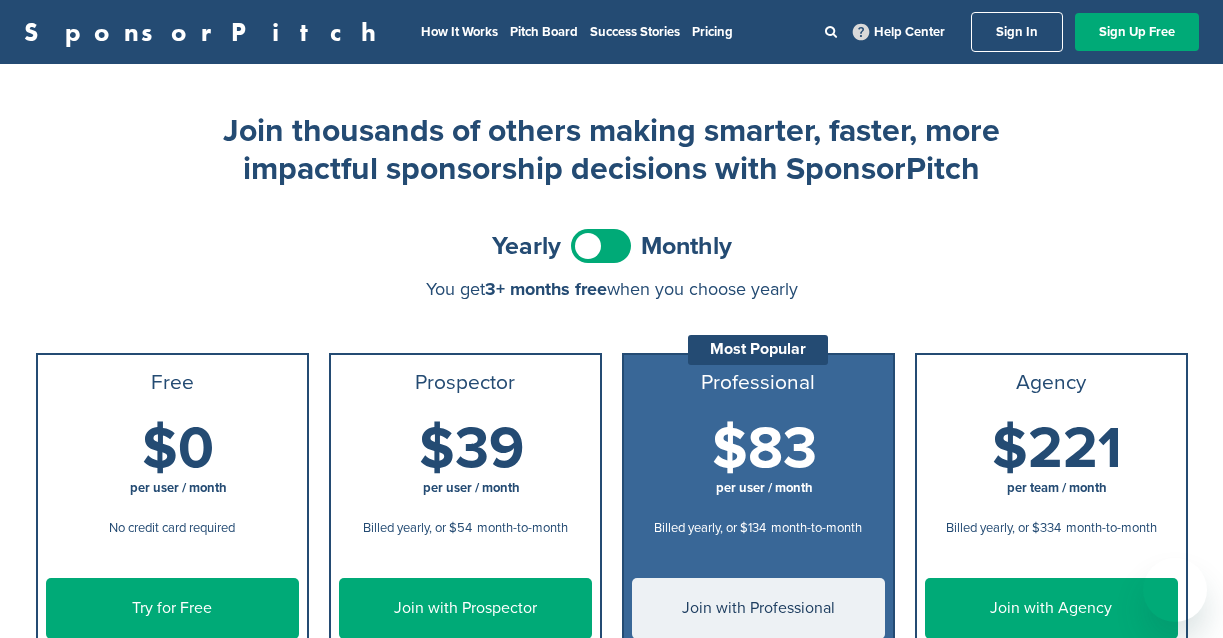 scroll, scrollTop: 0, scrollLeft: 0, axis: both 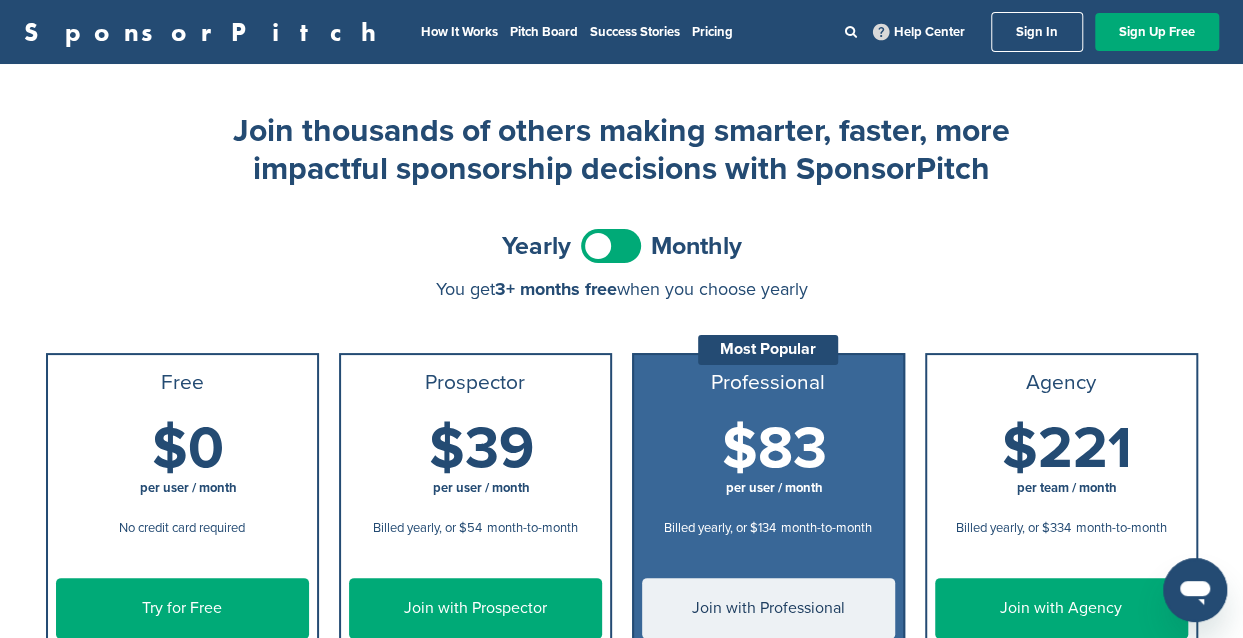 click on "Yearly
Monthly" at bounding box center (622, 246) 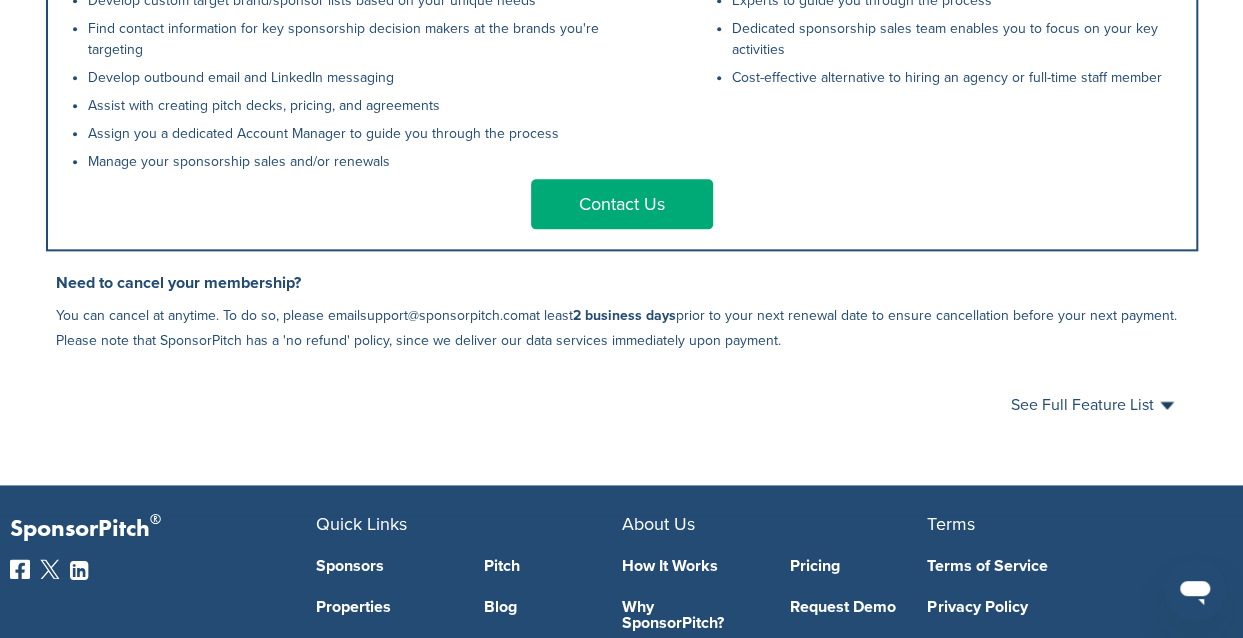 scroll, scrollTop: 1102, scrollLeft: 0, axis: vertical 